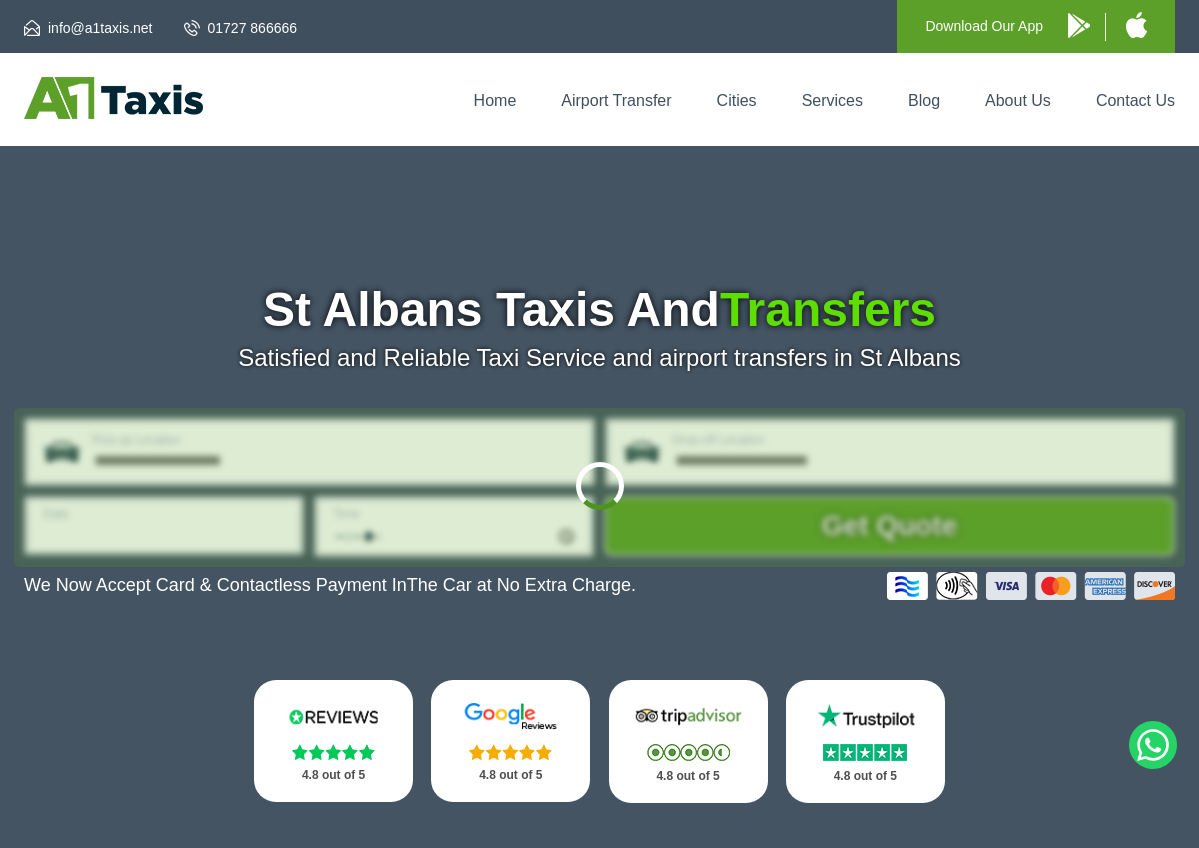 scroll, scrollTop: 0, scrollLeft: 0, axis: both 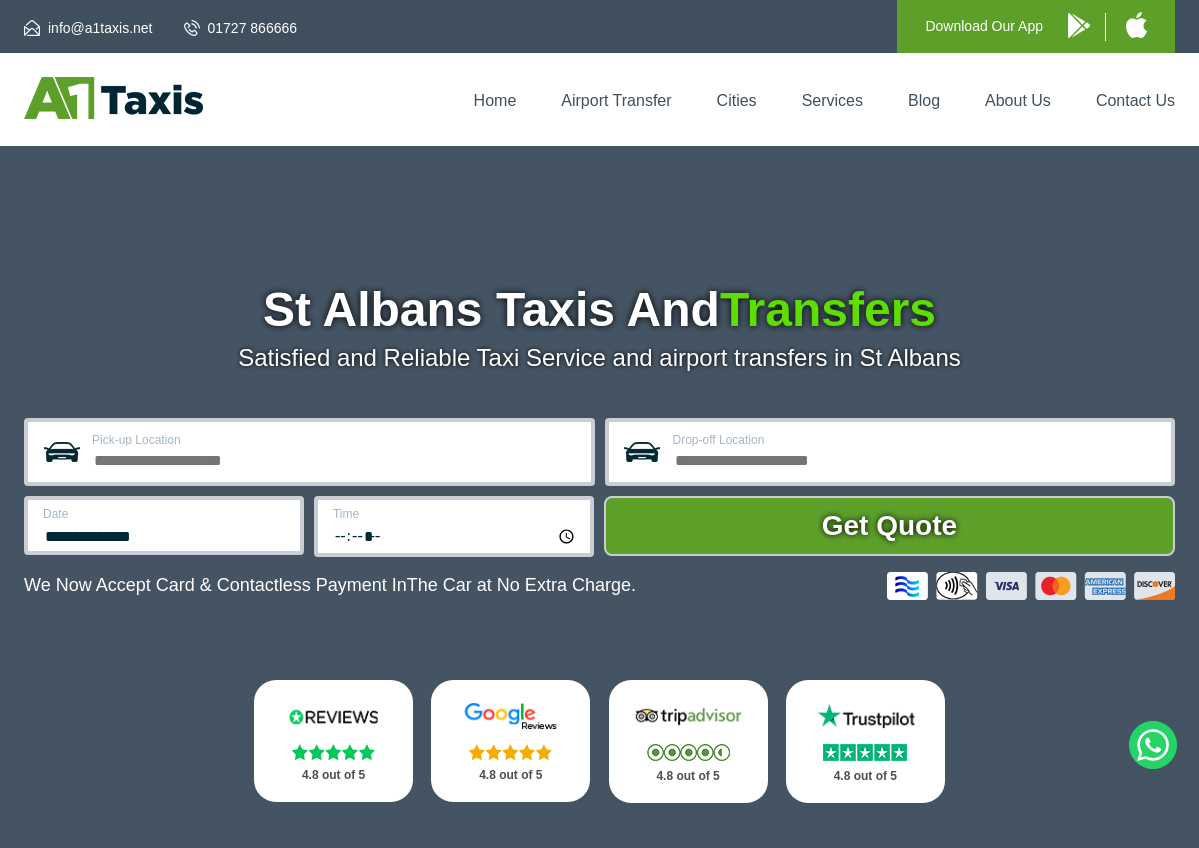 click on "Pick-up Location" at bounding box center [335, 440] 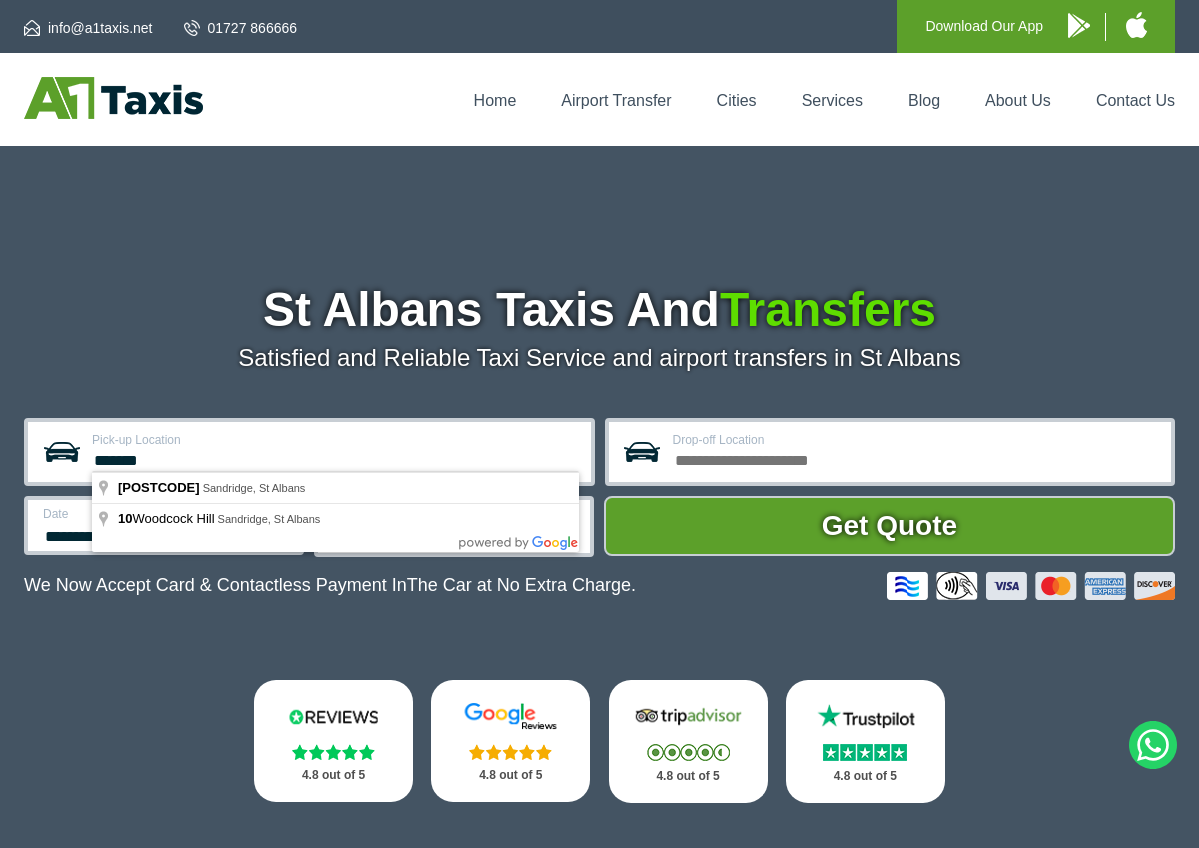 type on "*******" 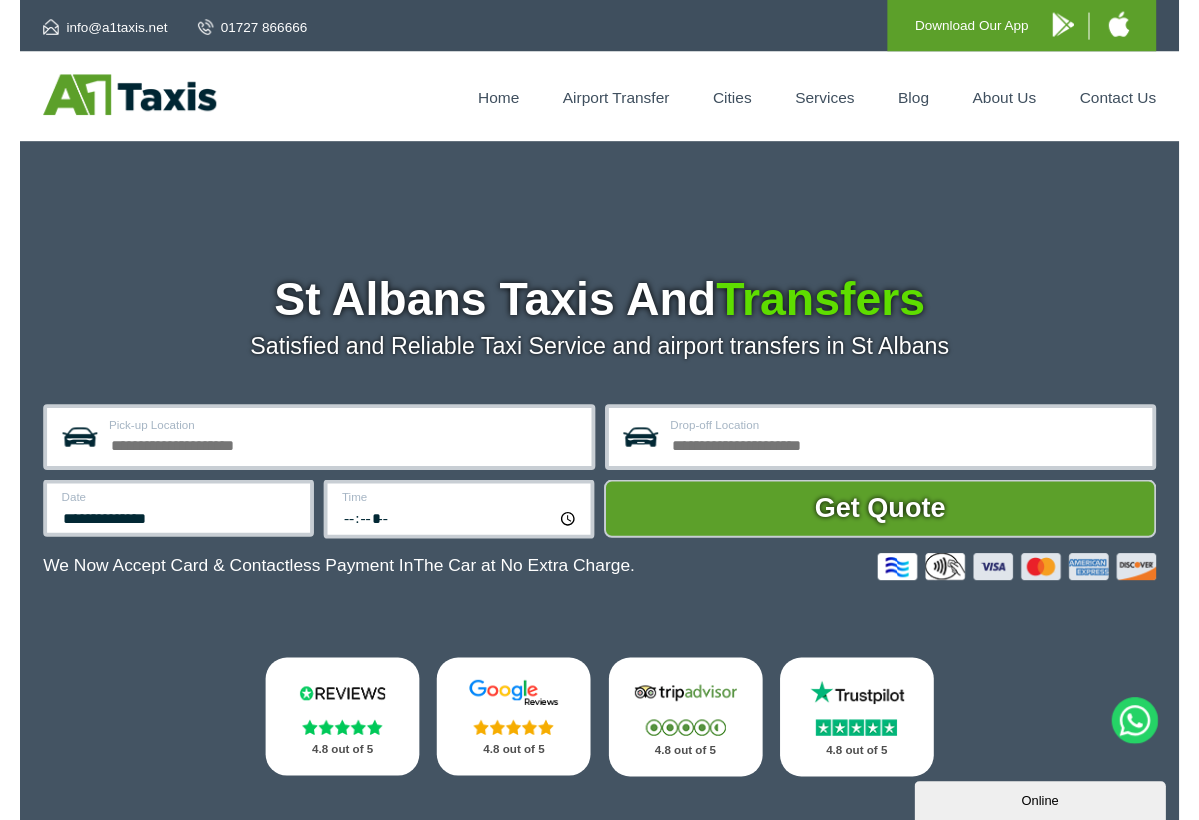 scroll, scrollTop: 0, scrollLeft: 0, axis: both 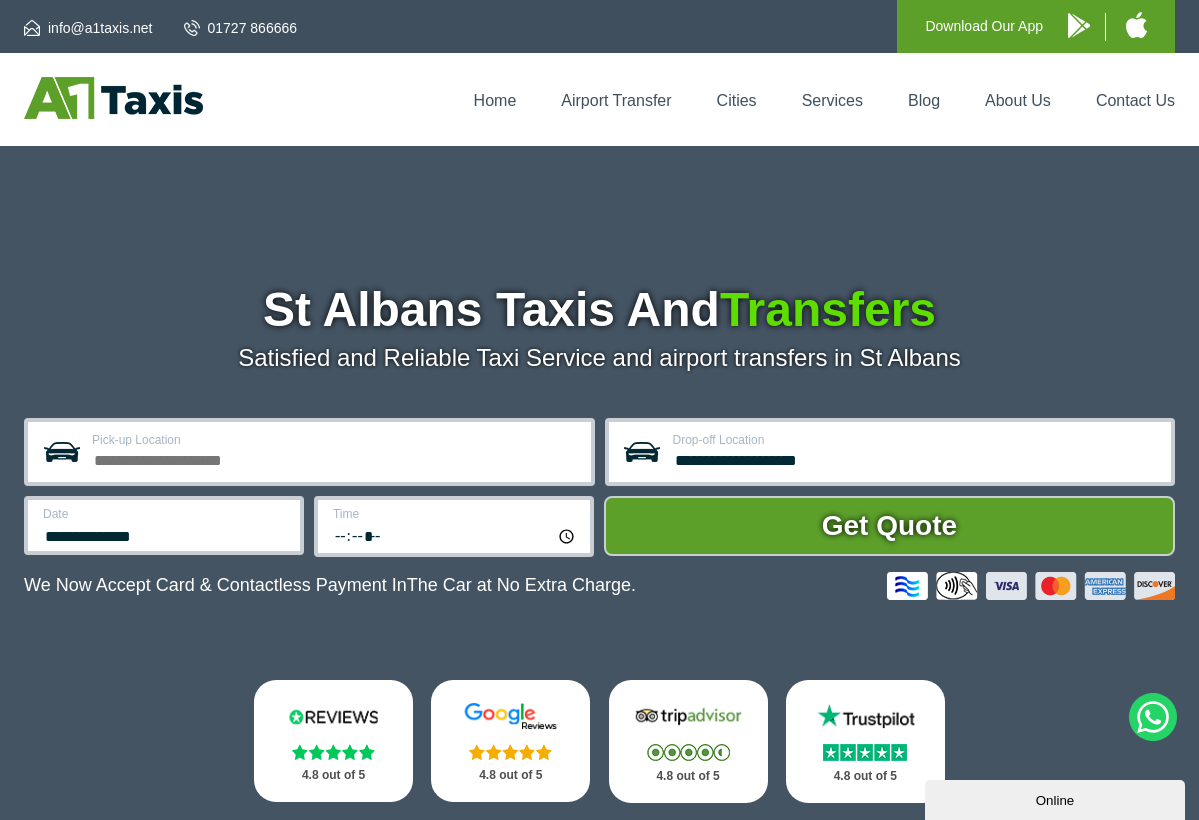 click on "**********" at bounding box center [916, 458] 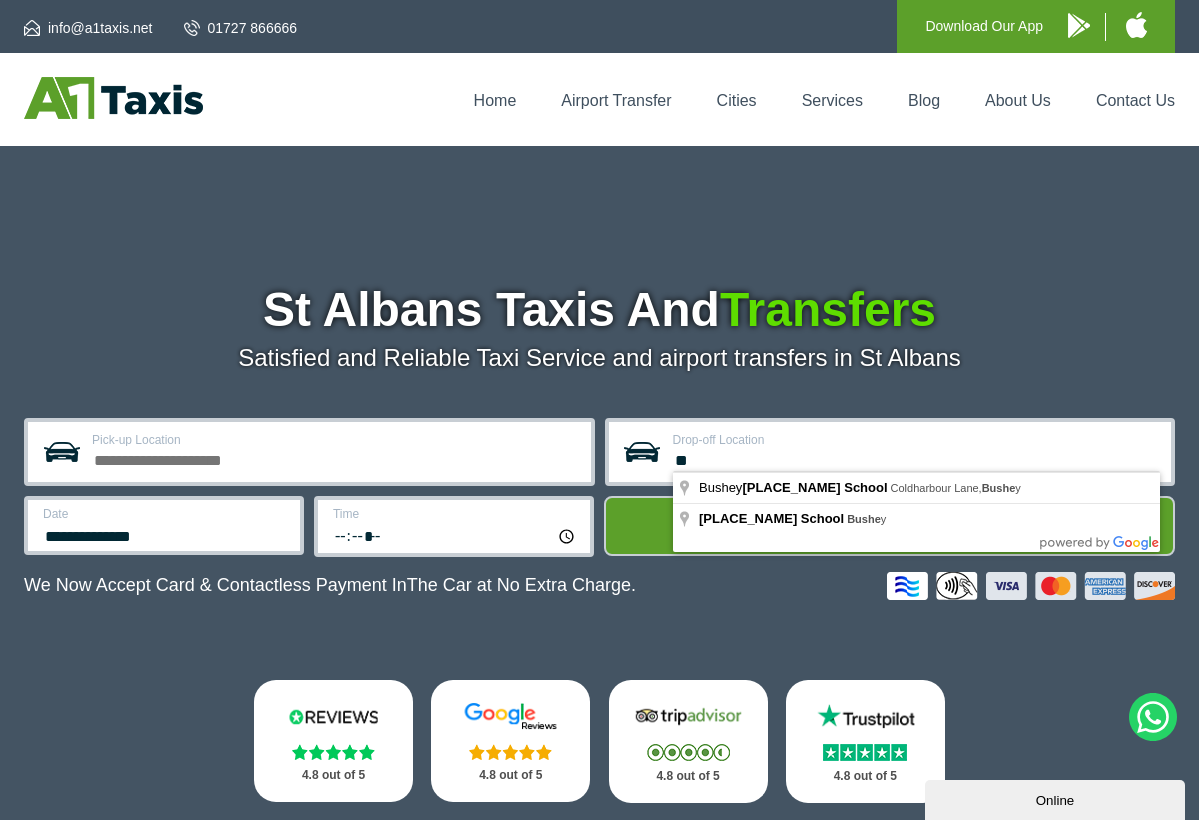 type on "*" 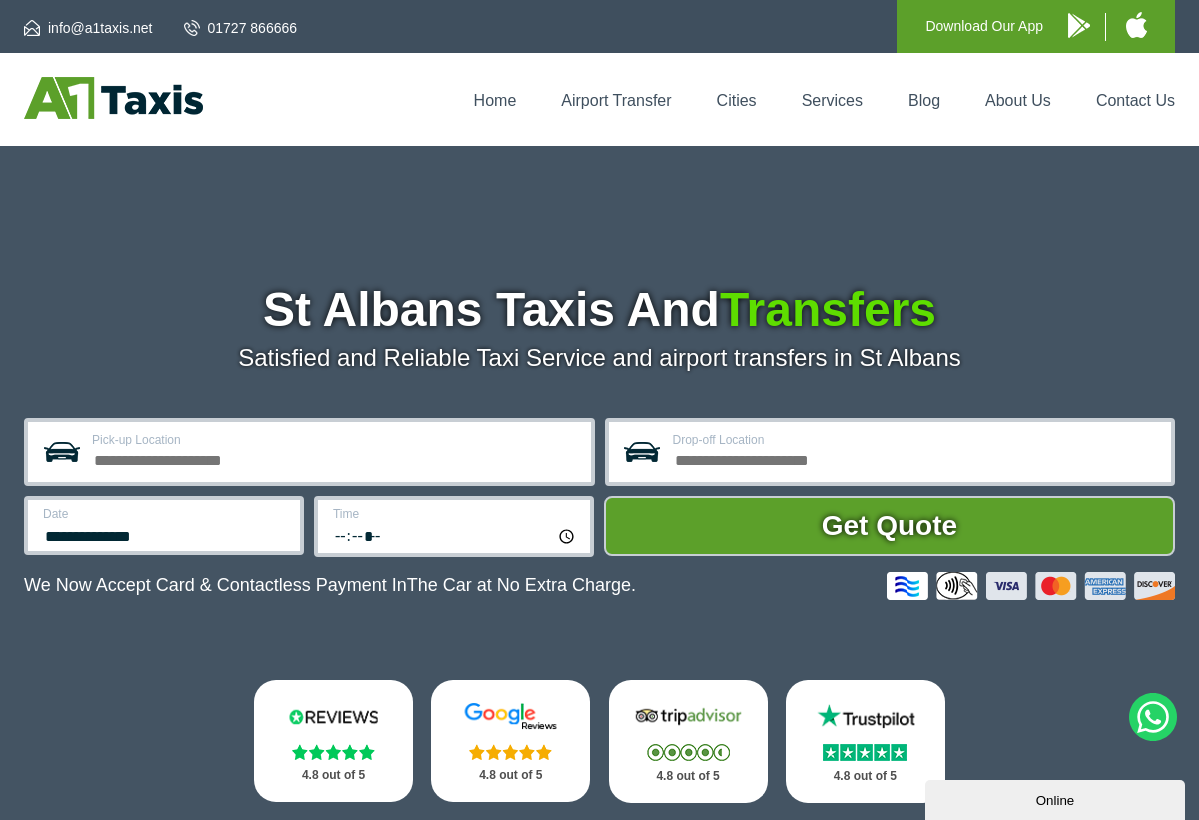 paste on "********" 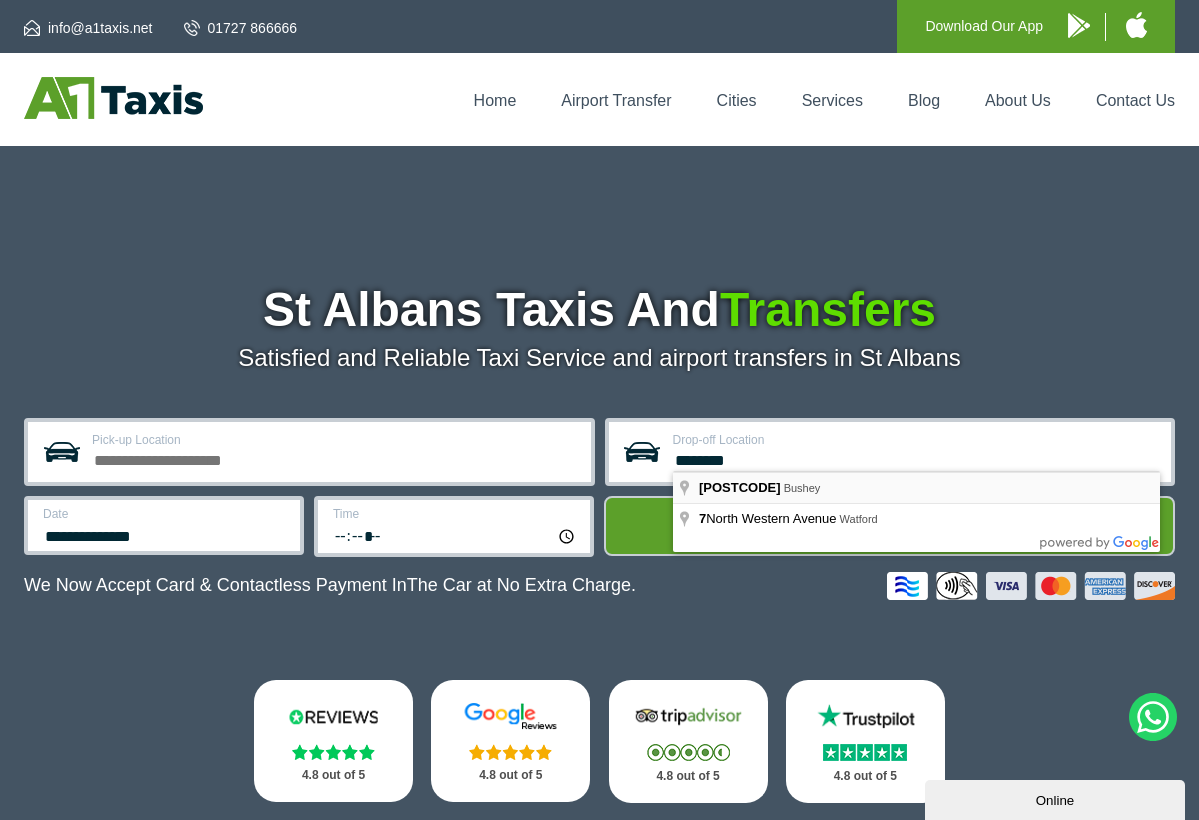 type on "**********" 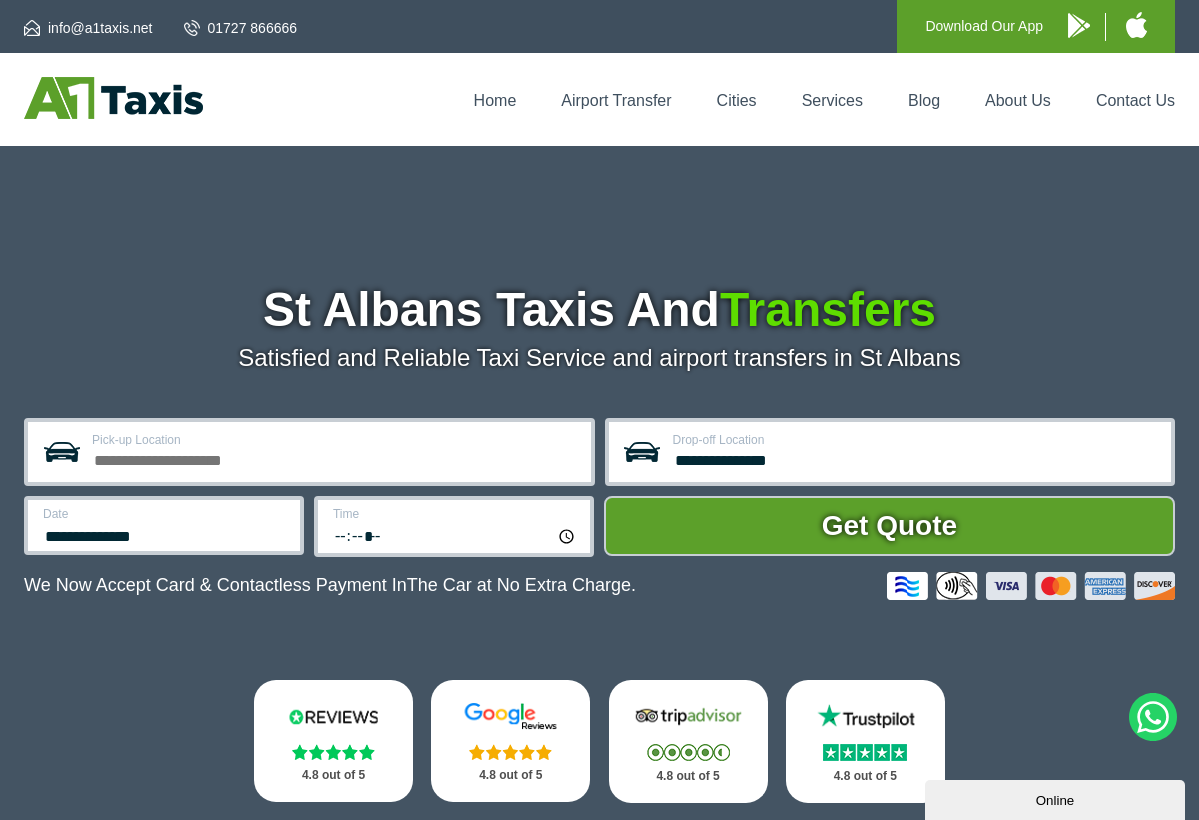 scroll, scrollTop: 16, scrollLeft: 0, axis: vertical 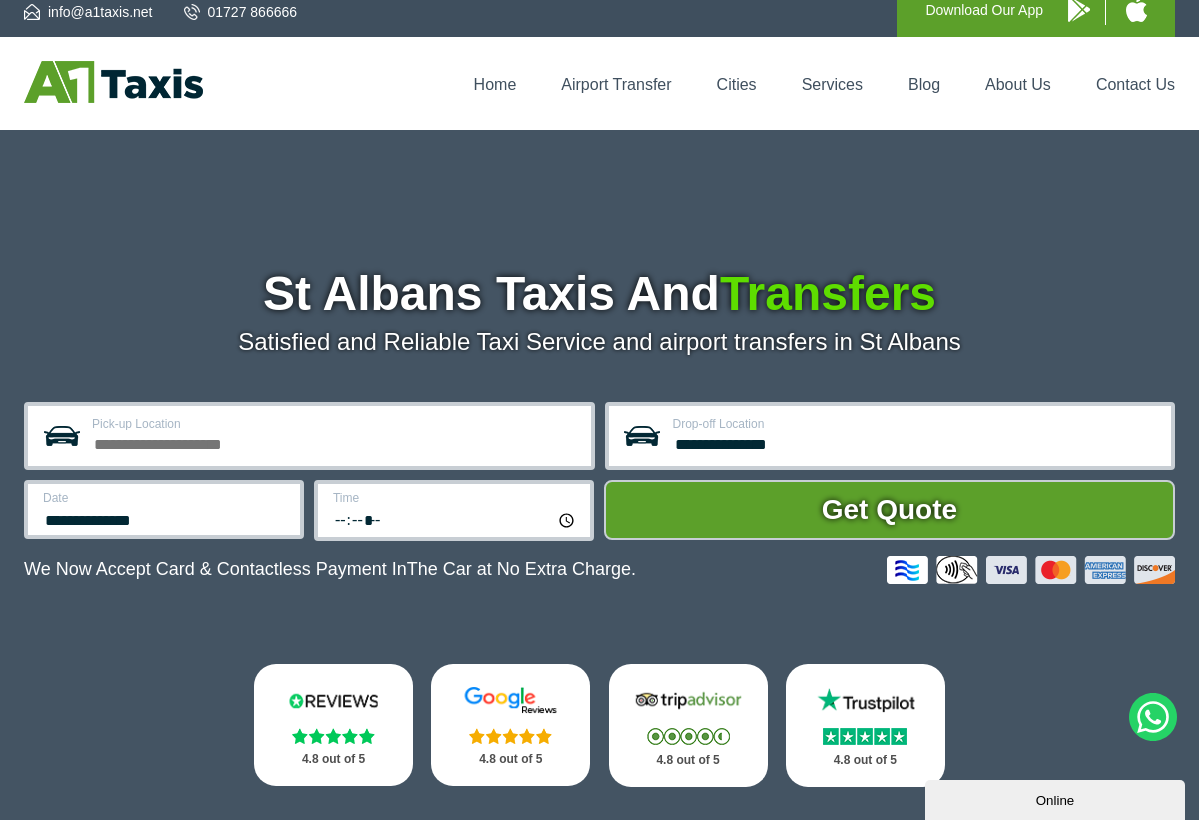 click on "**********" at bounding box center [164, 509] 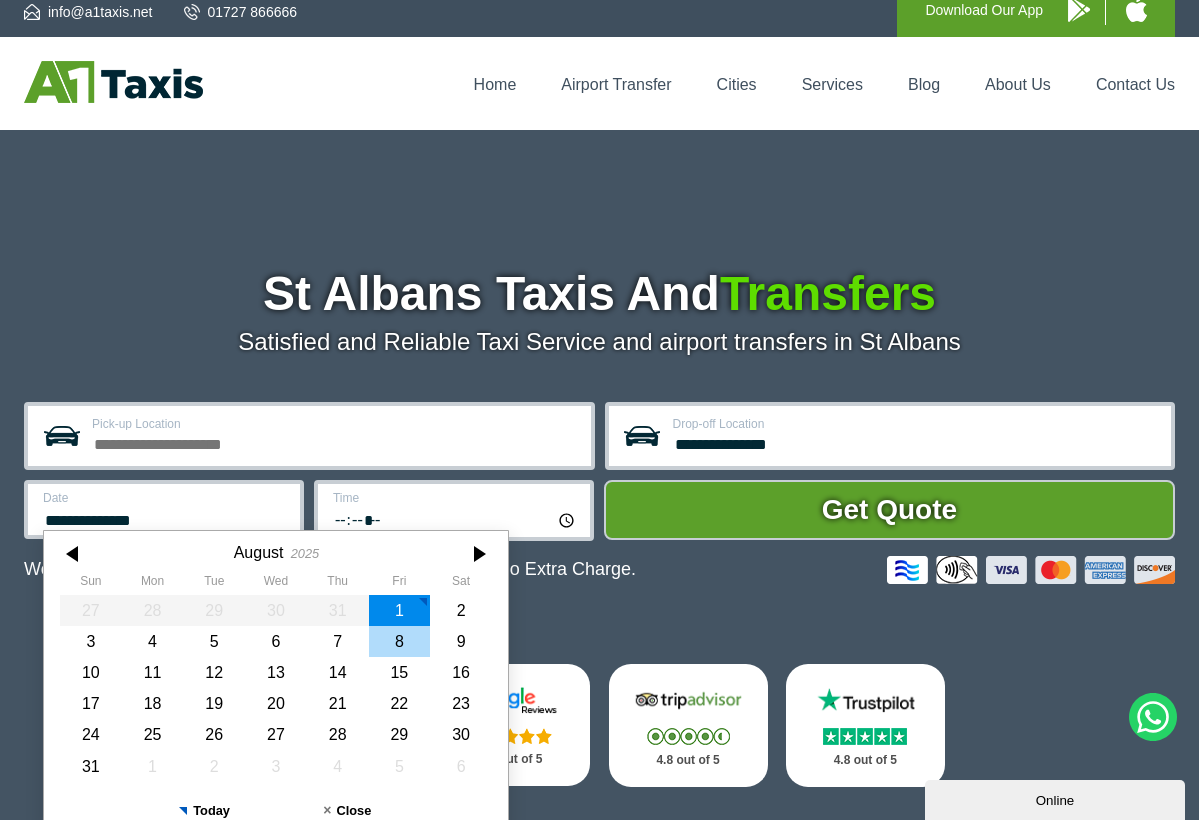 click on "8" at bounding box center [400, 641] 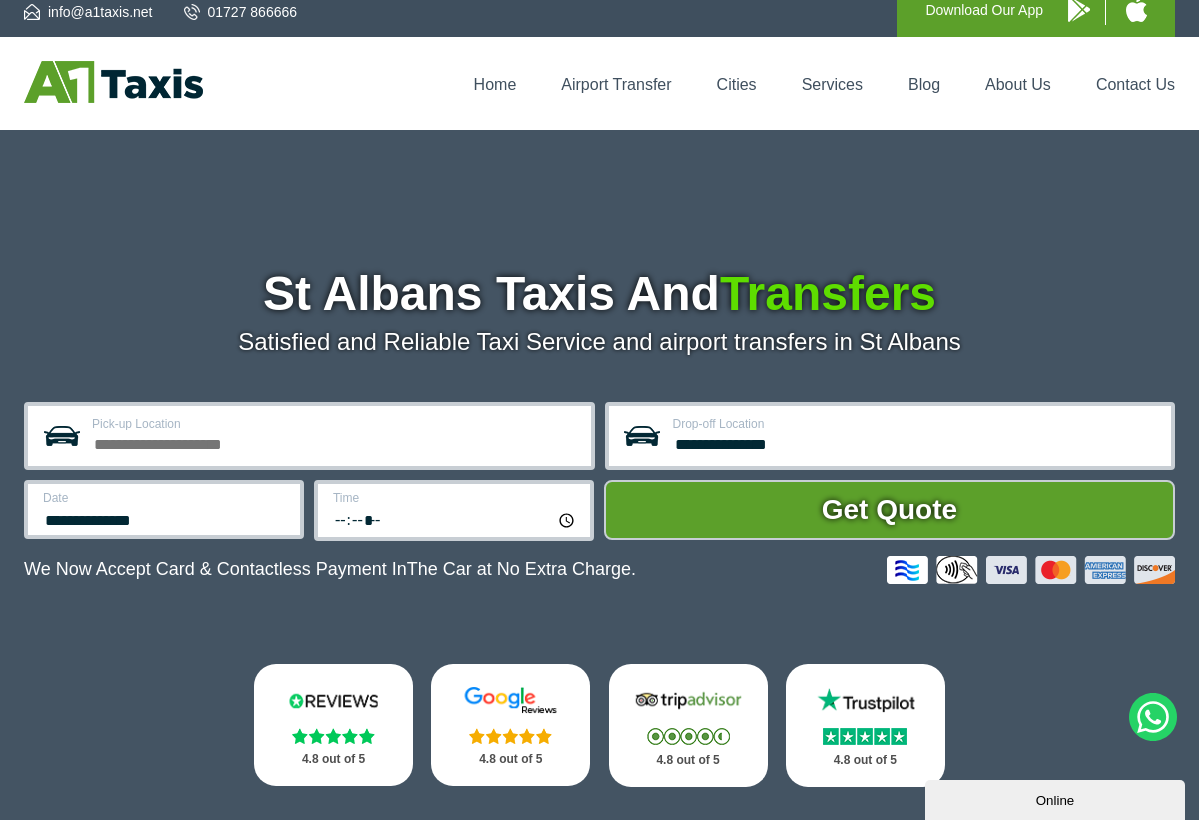 click on "*****" at bounding box center (455, 519) 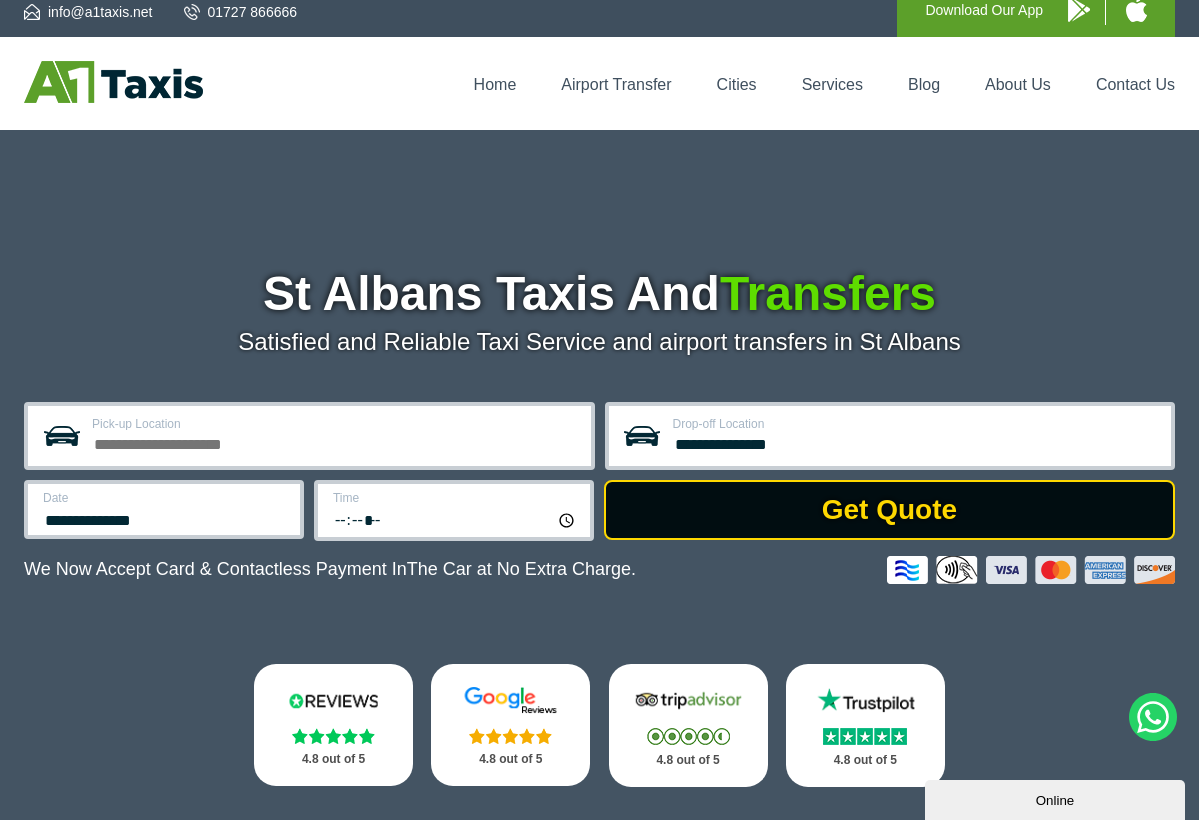 type on "*****" 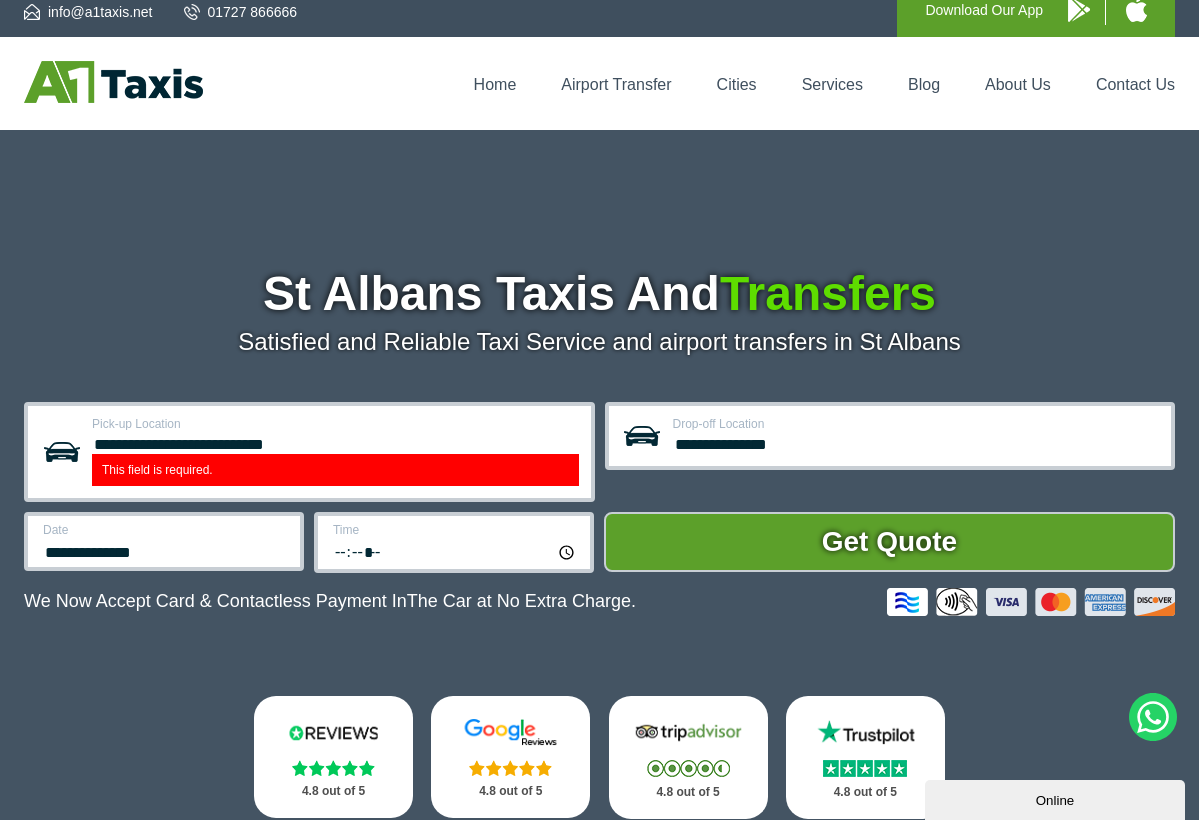 click on "**********" at bounding box center [335, 442] 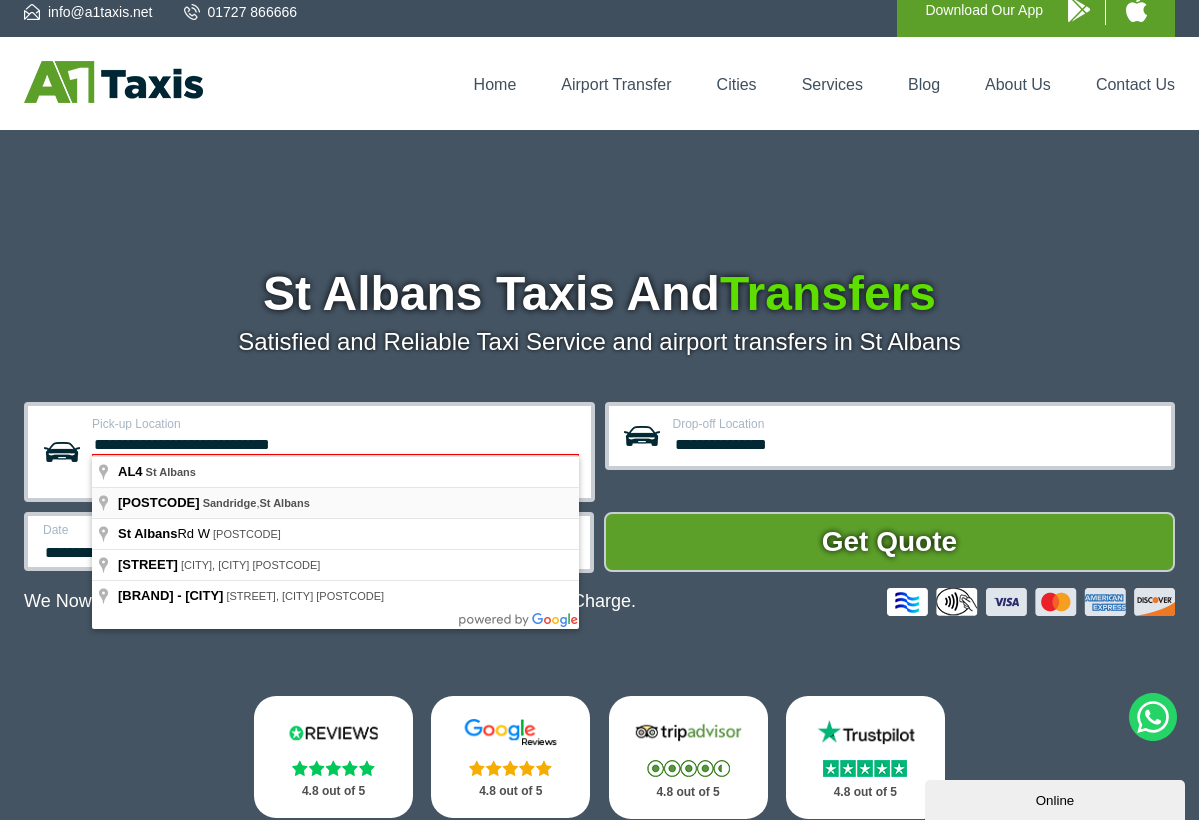 type on "**********" 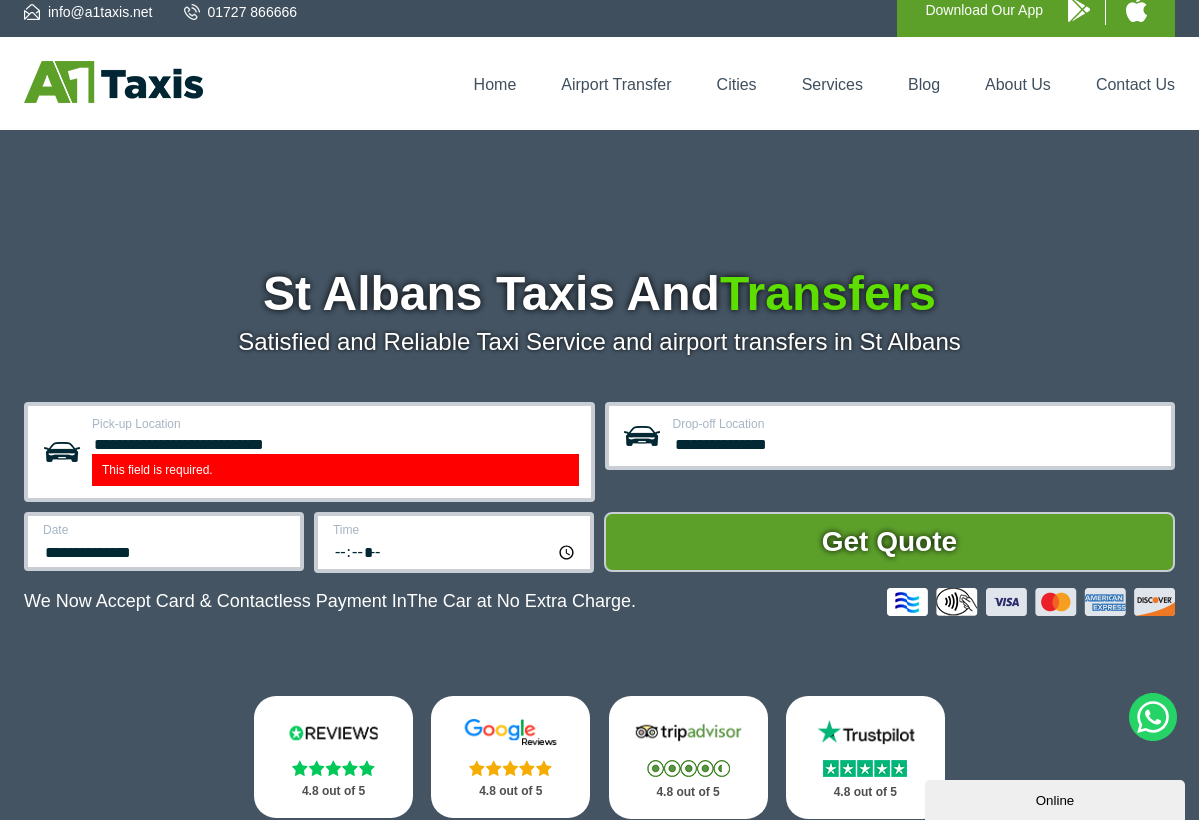 click on "**********" at bounding box center [335, 442] 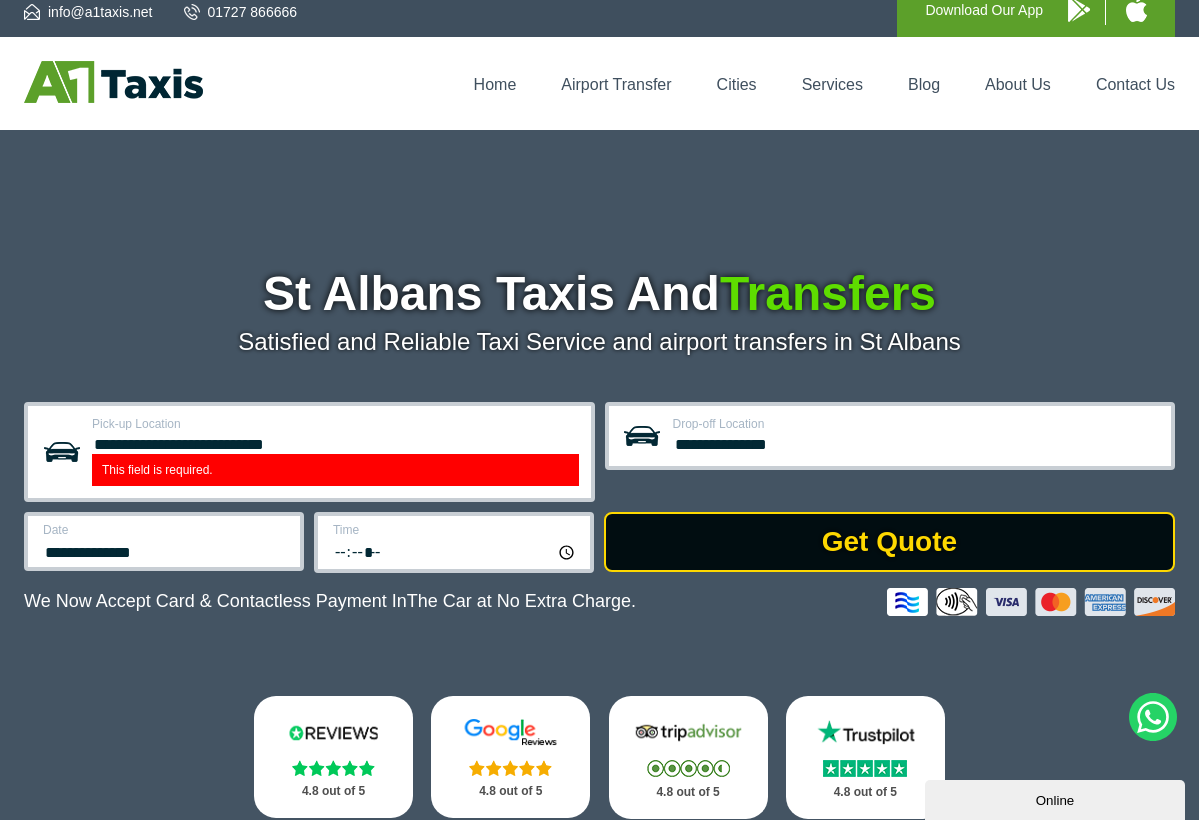click on "Get Quote" at bounding box center [889, 542] 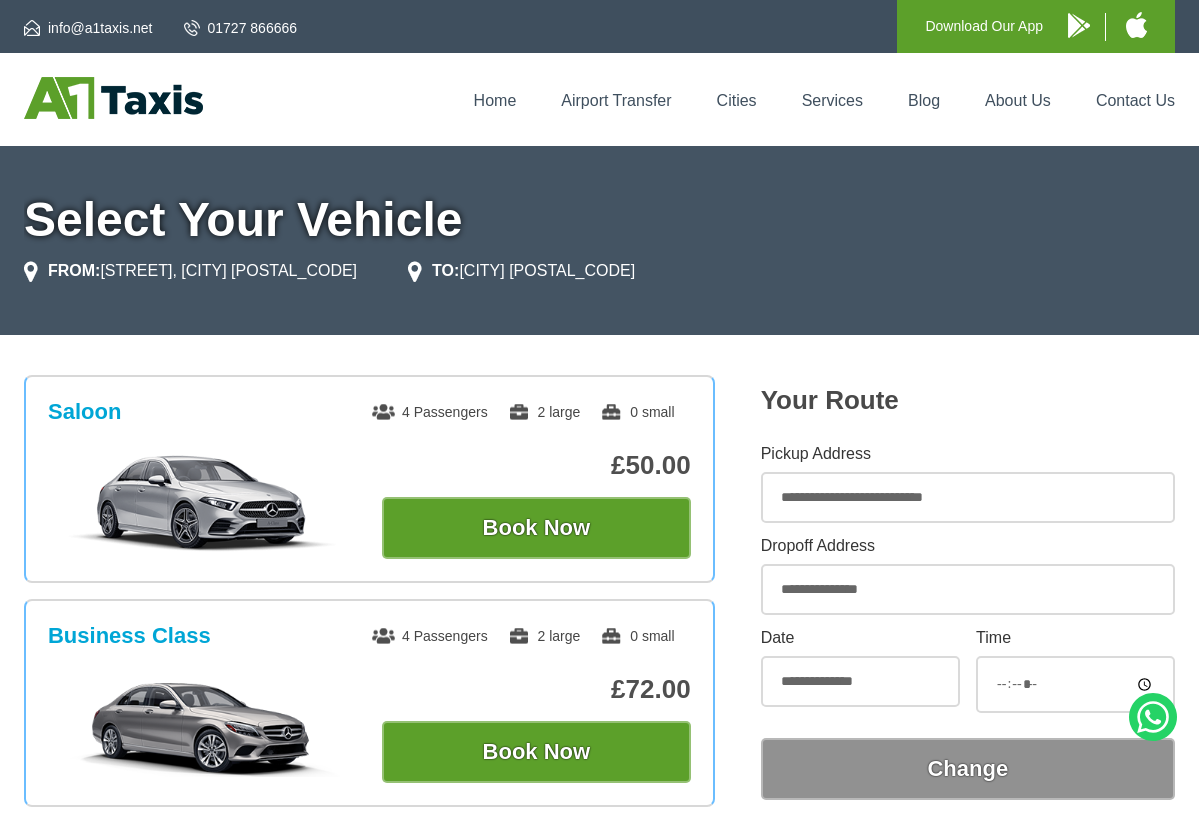 scroll, scrollTop: 0, scrollLeft: 0, axis: both 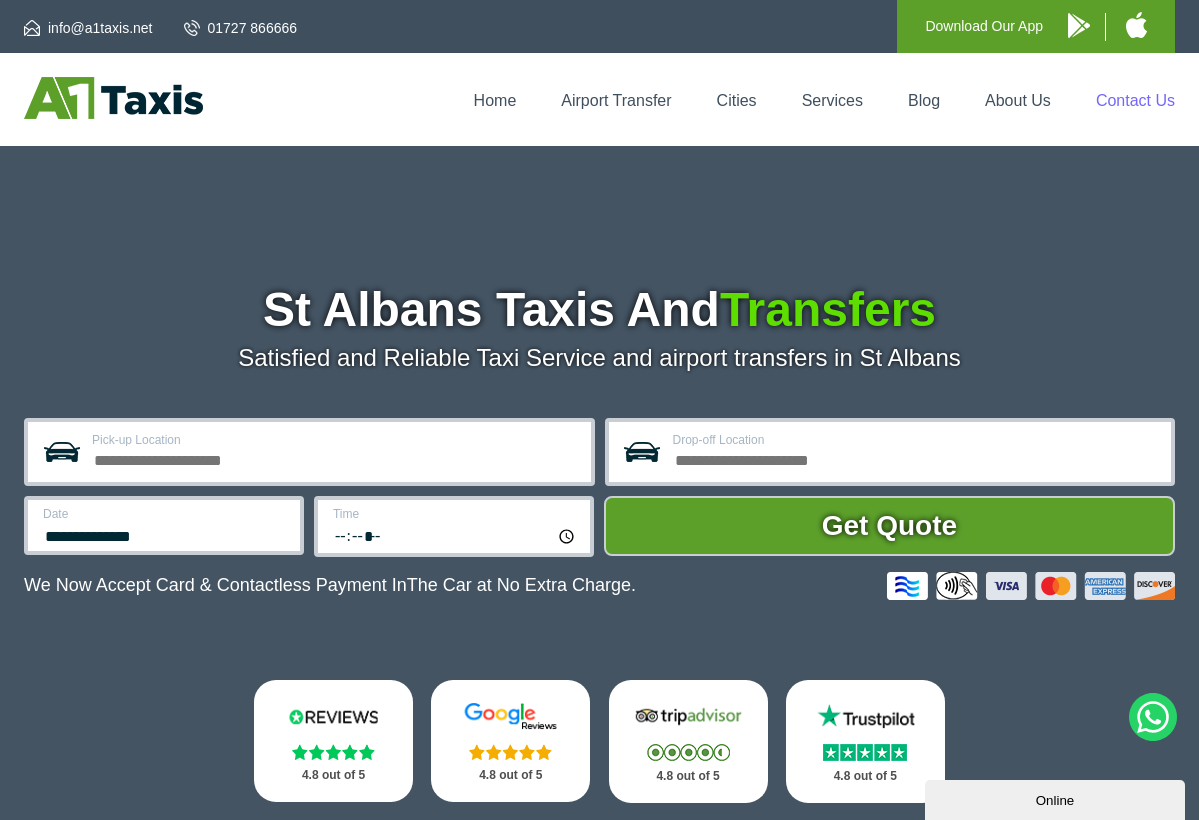 click on "Contact Us" at bounding box center (1135, 100) 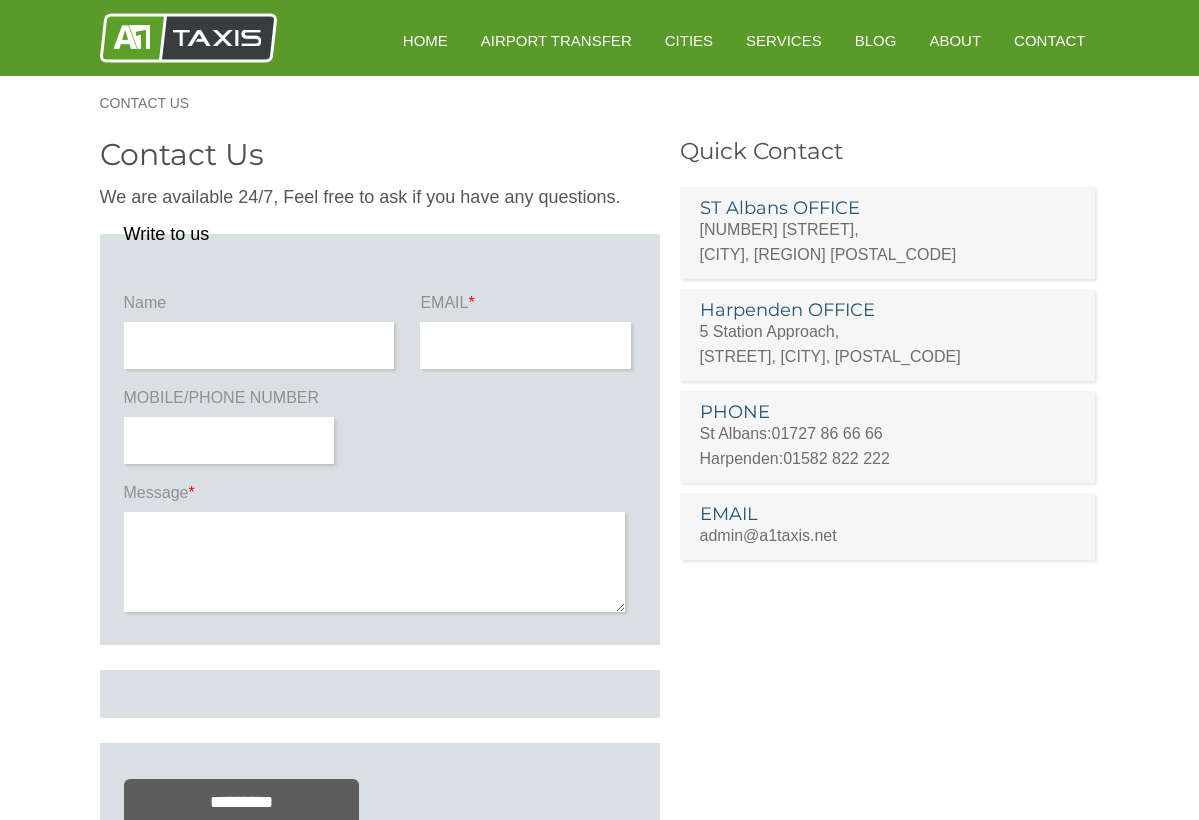 scroll, scrollTop: 0, scrollLeft: 0, axis: both 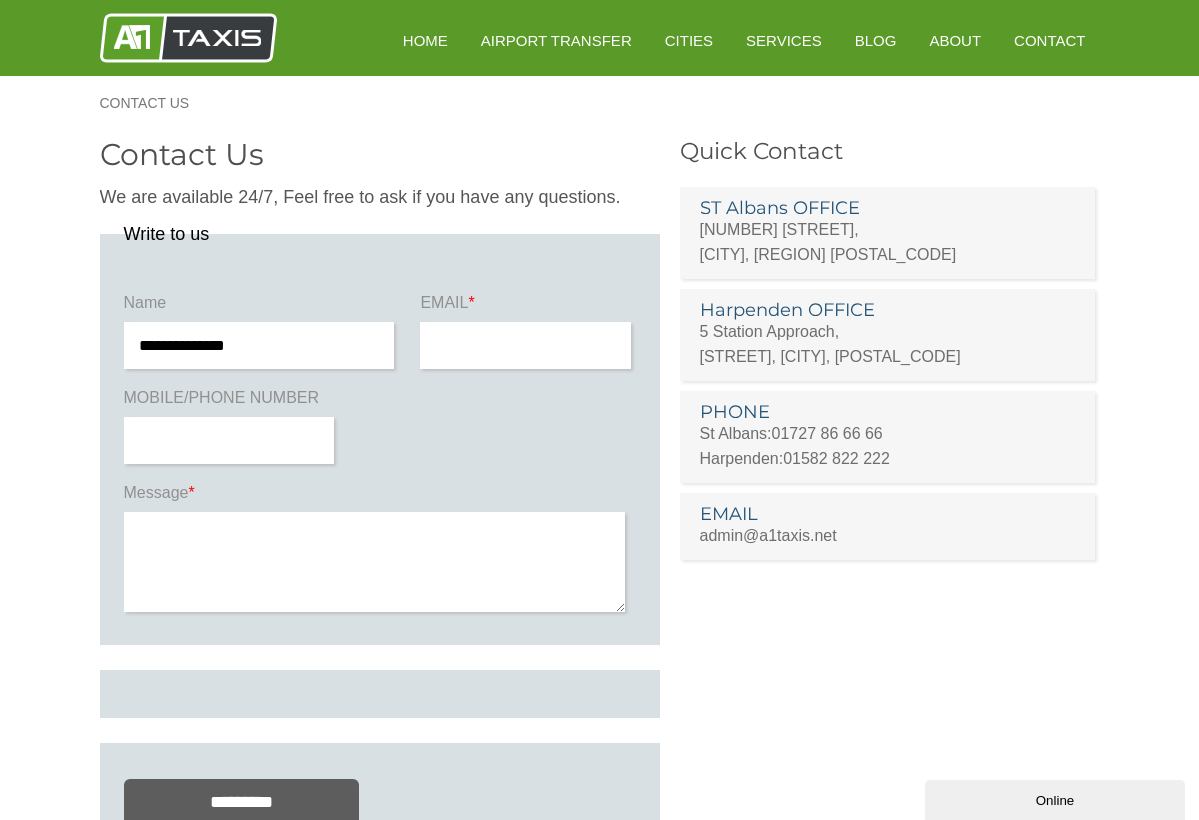 type on "**********" 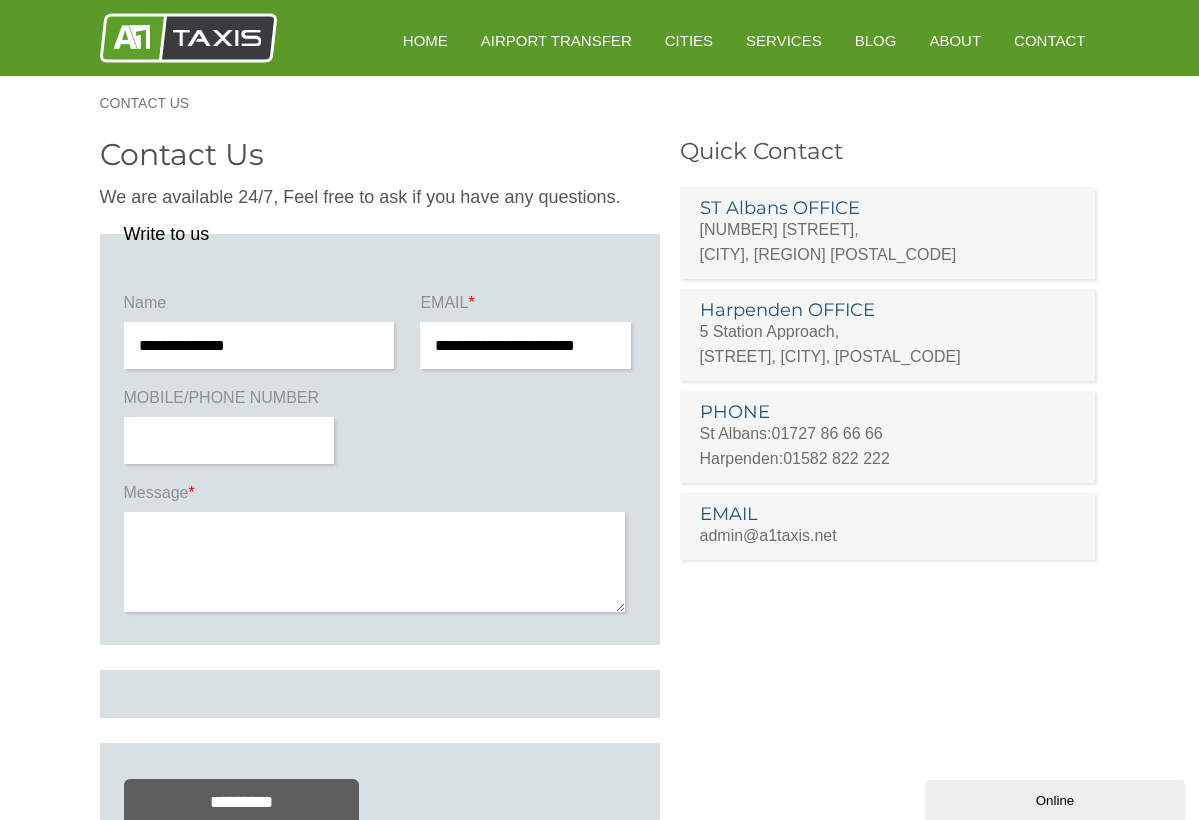 type on "**********" 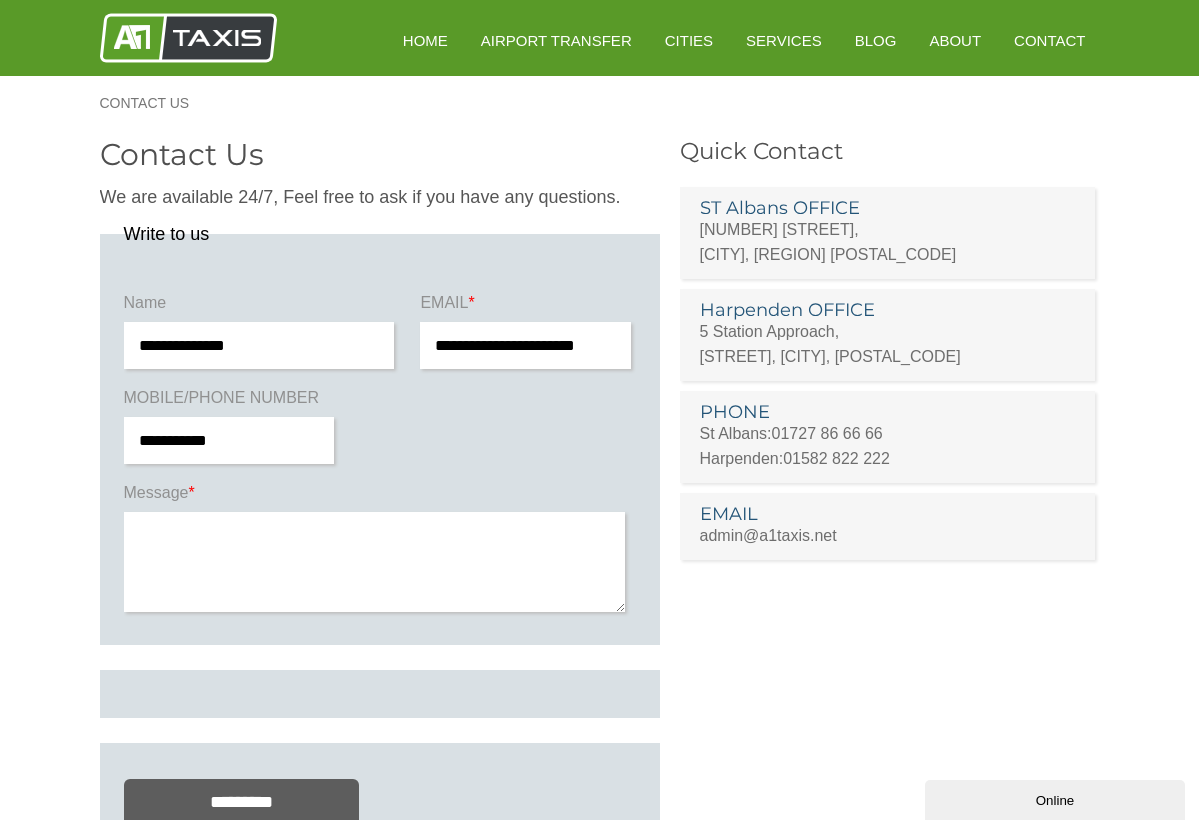 type on "**********" 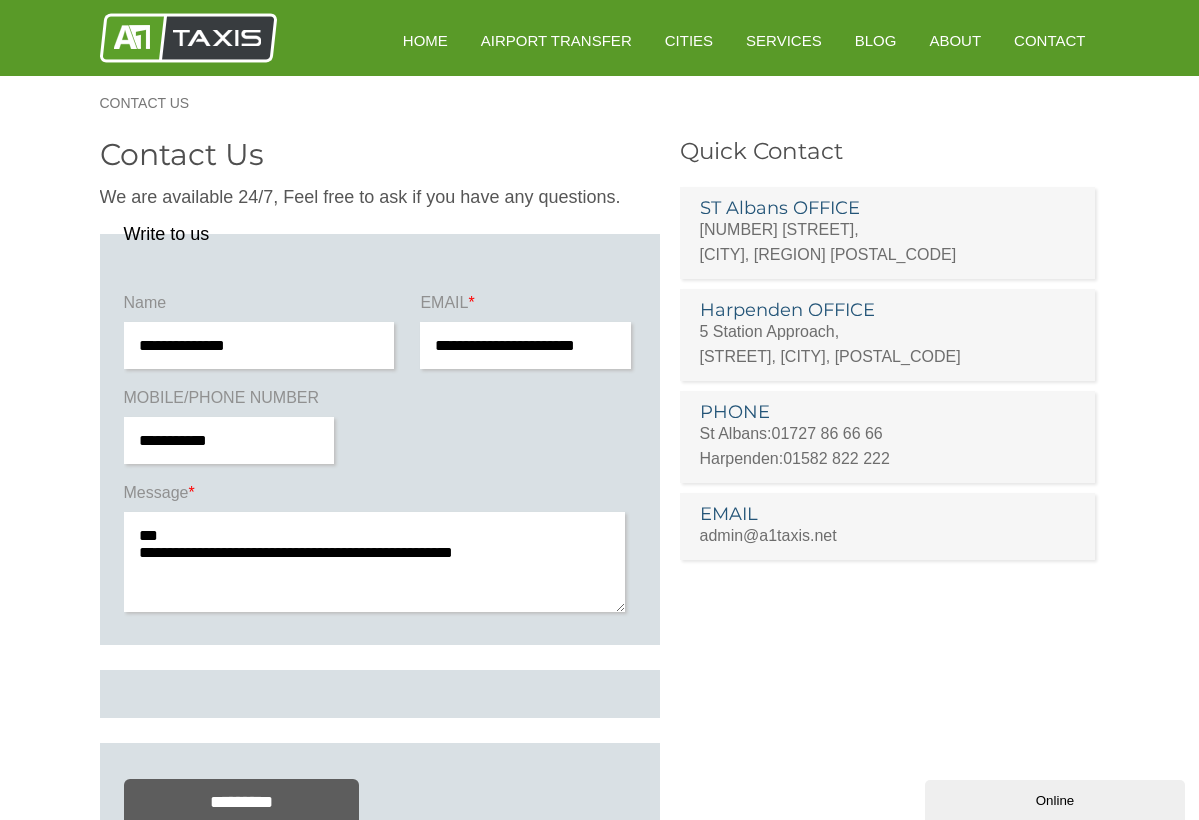 paste on "*********" 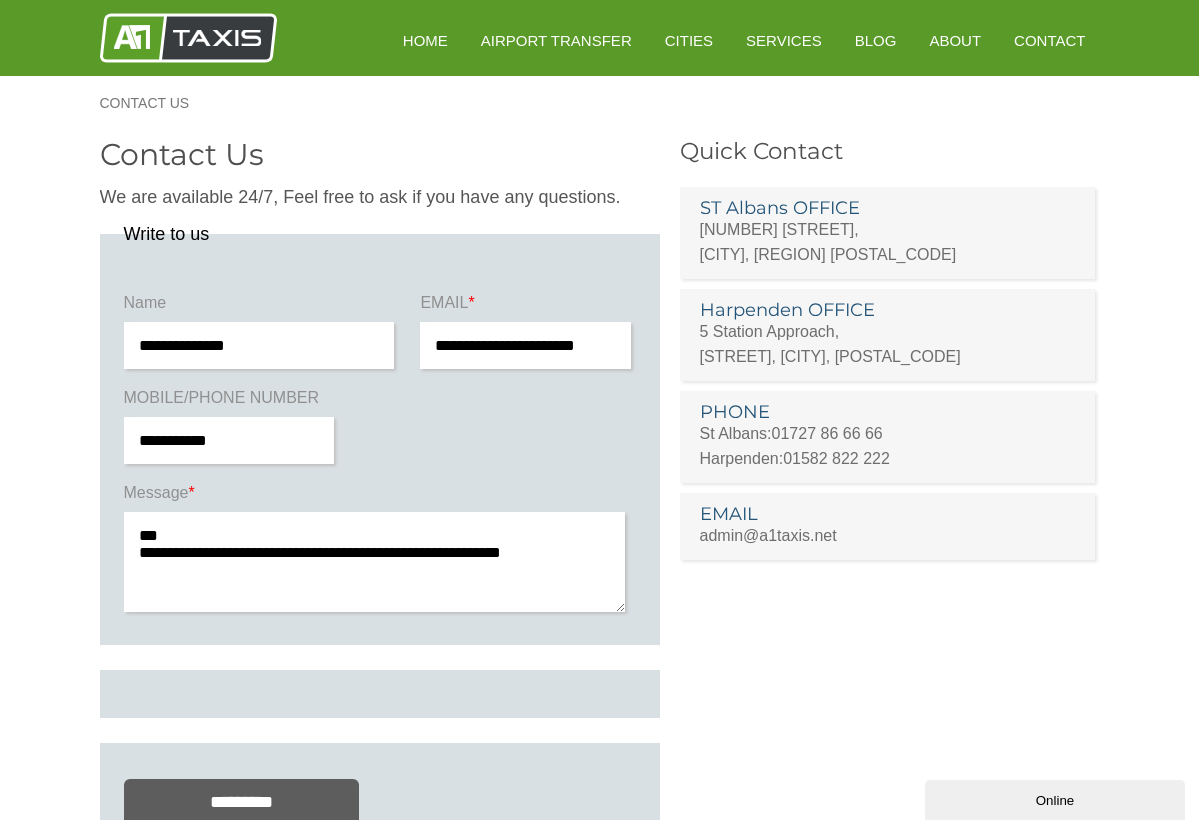 click on "**********" at bounding box center (375, 562) 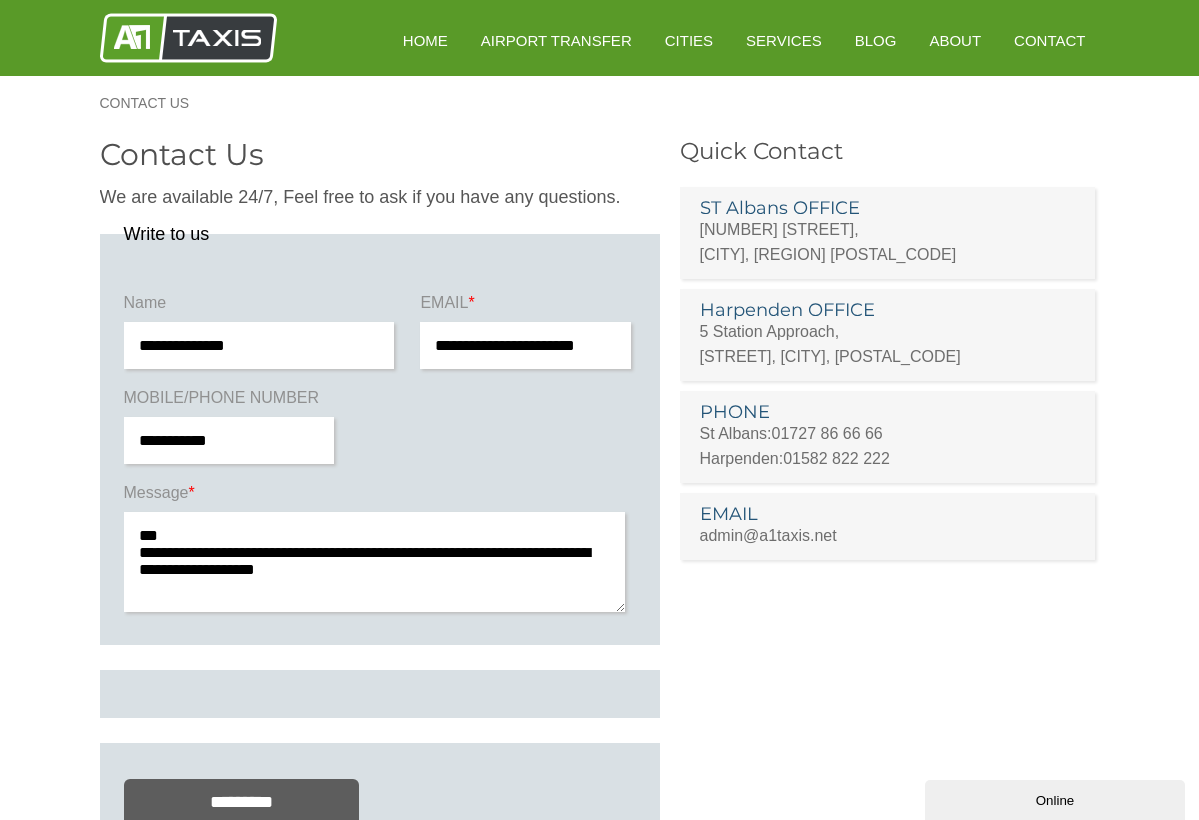 click on "**********" at bounding box center (375, 562) 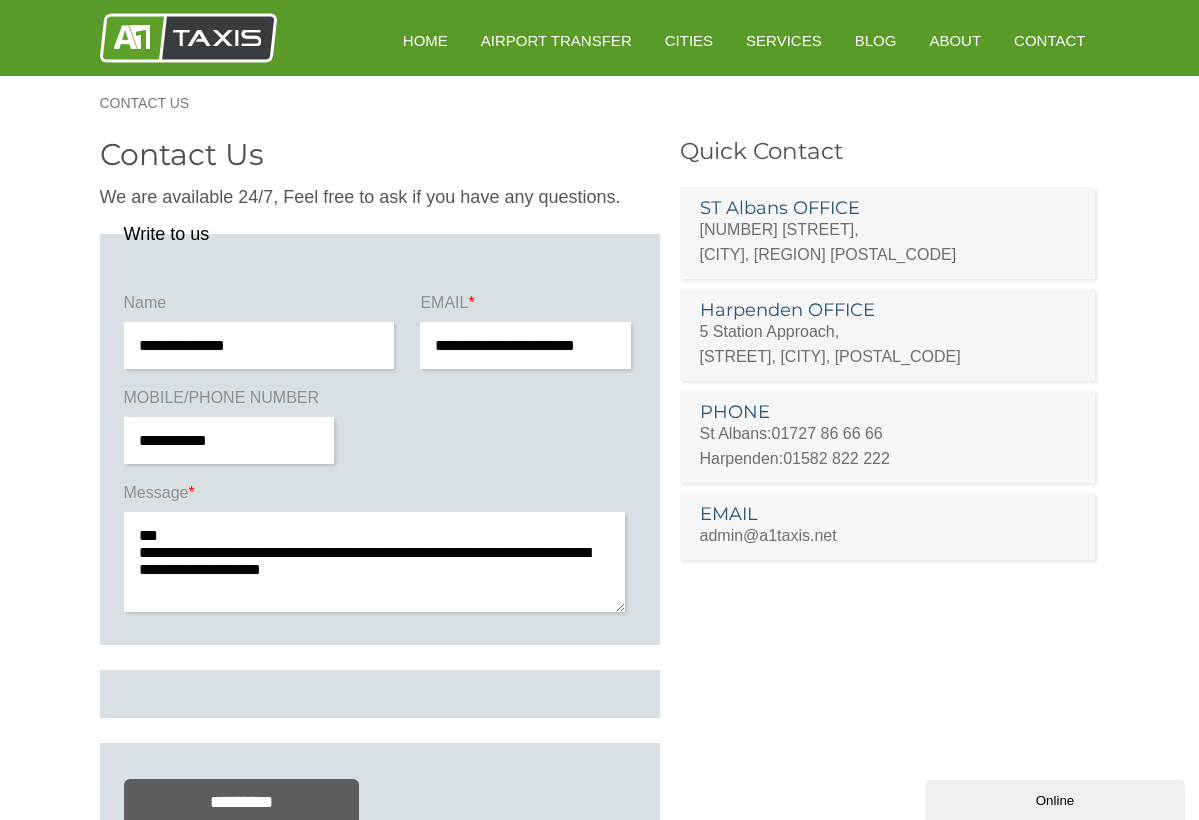 click on "**********" at bounding box center (375, 562) 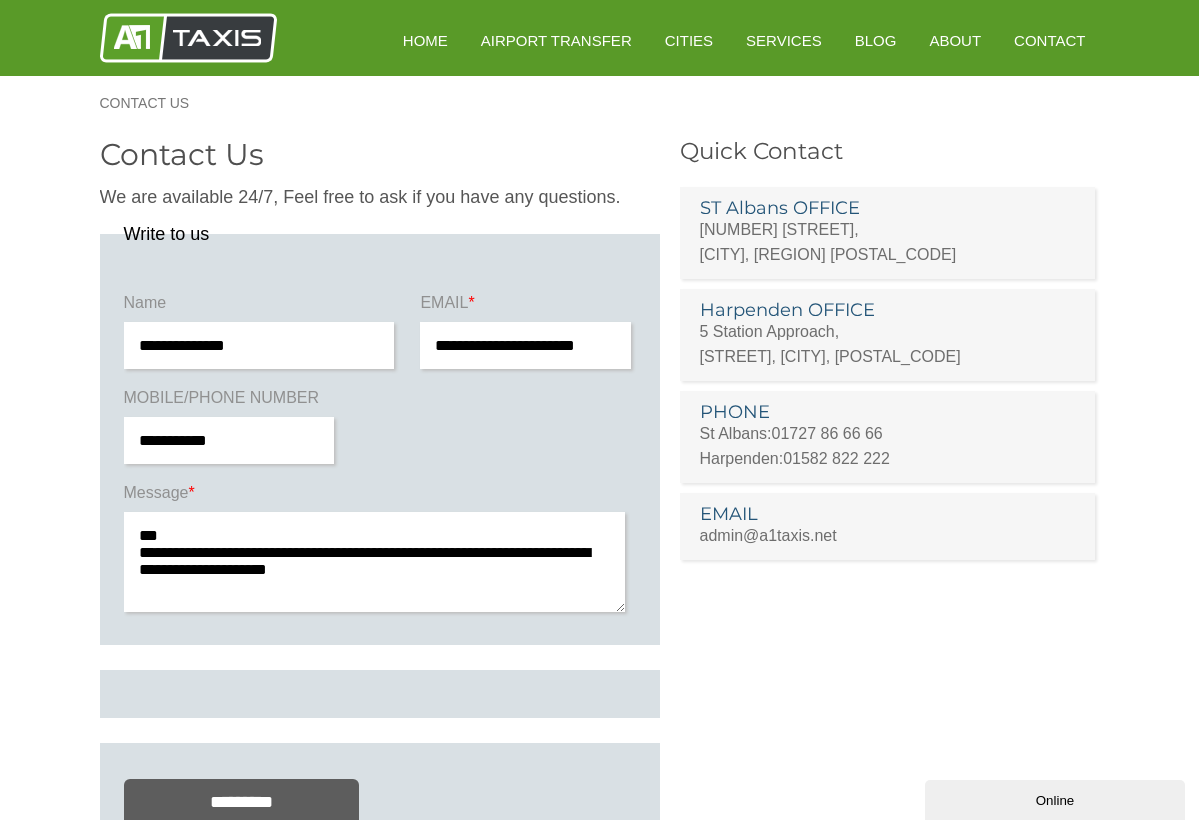 click on "**********" at bounding box center (375, 562) 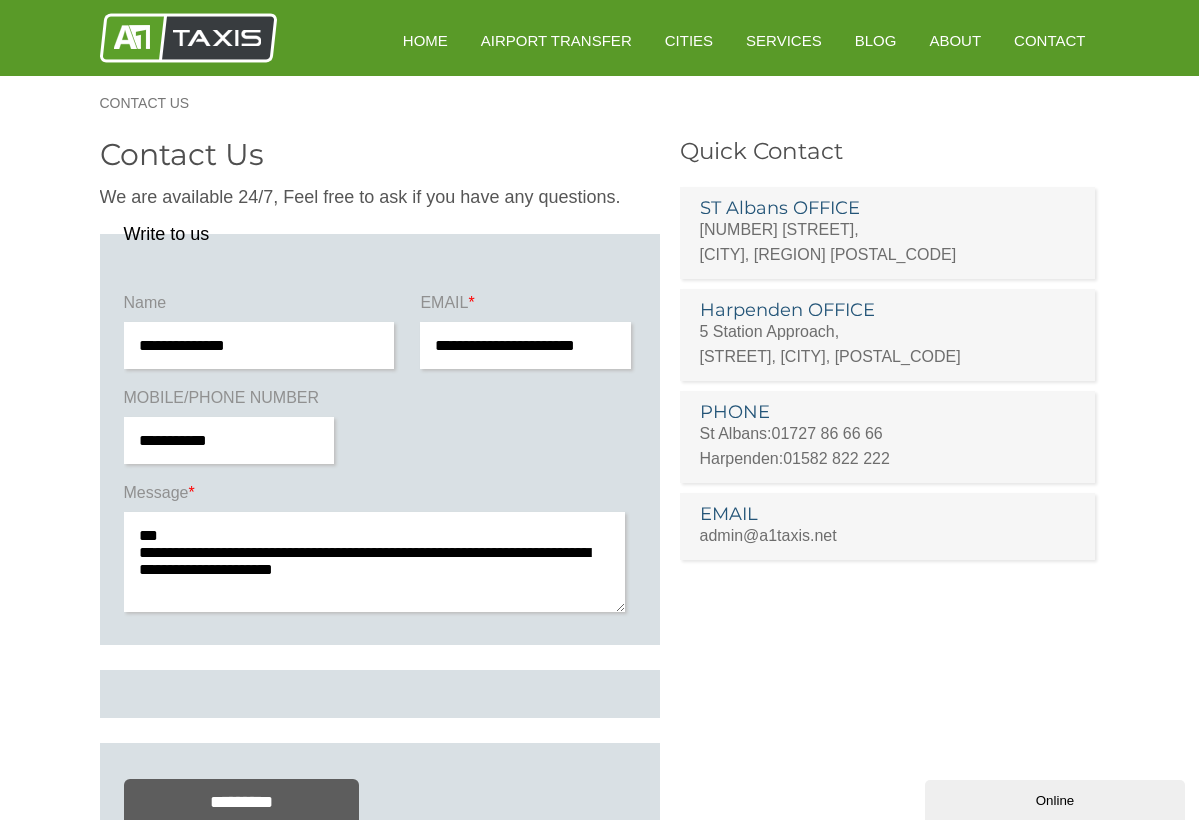 click on "**********" at bounding box center [375, 562] 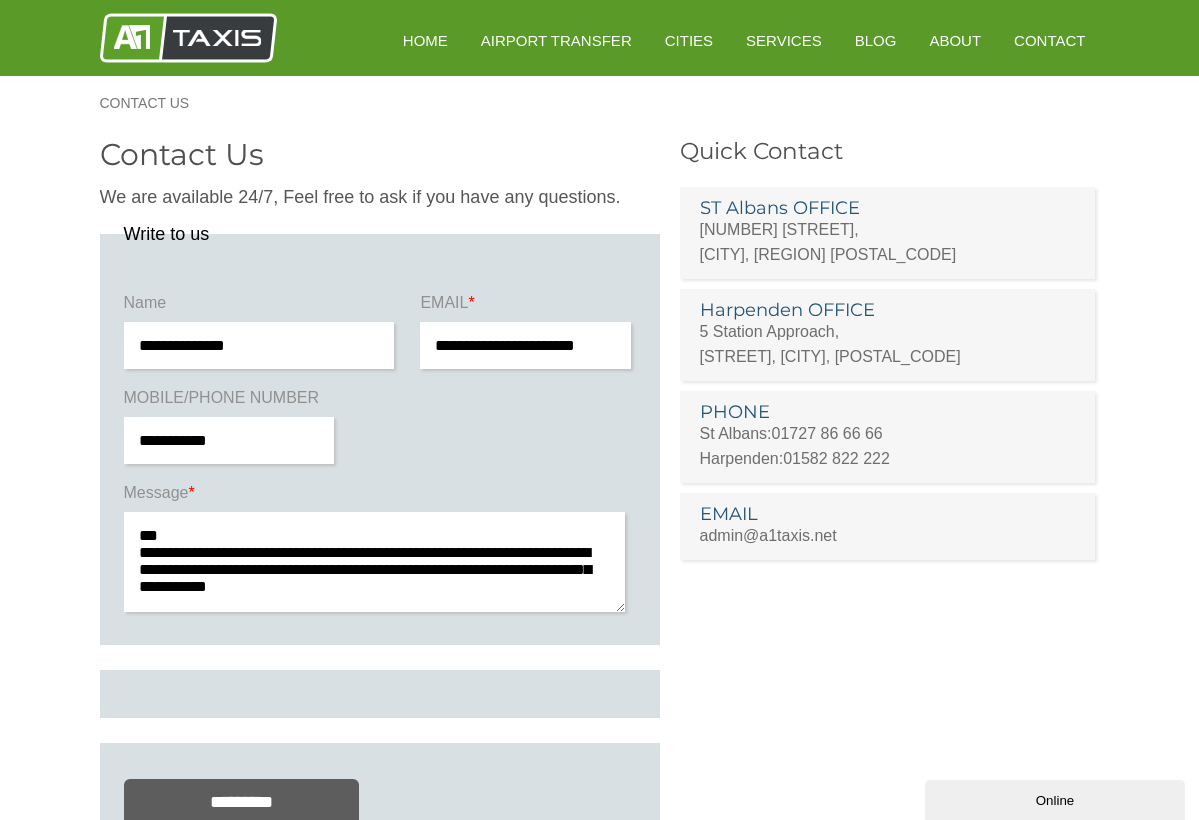 click on "**********" at bounding box center (375, 562) 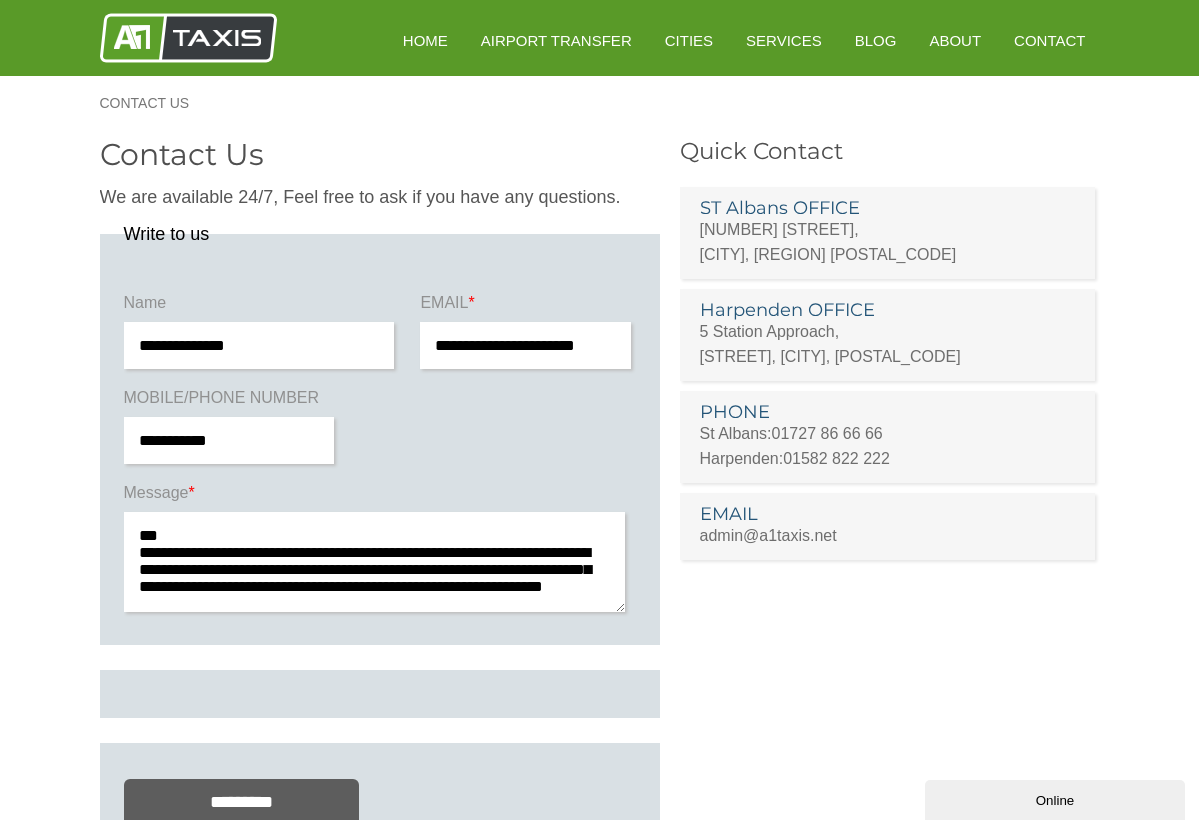 scroll, scrollTop: 5, scrollLeft: 0, axis: vertical 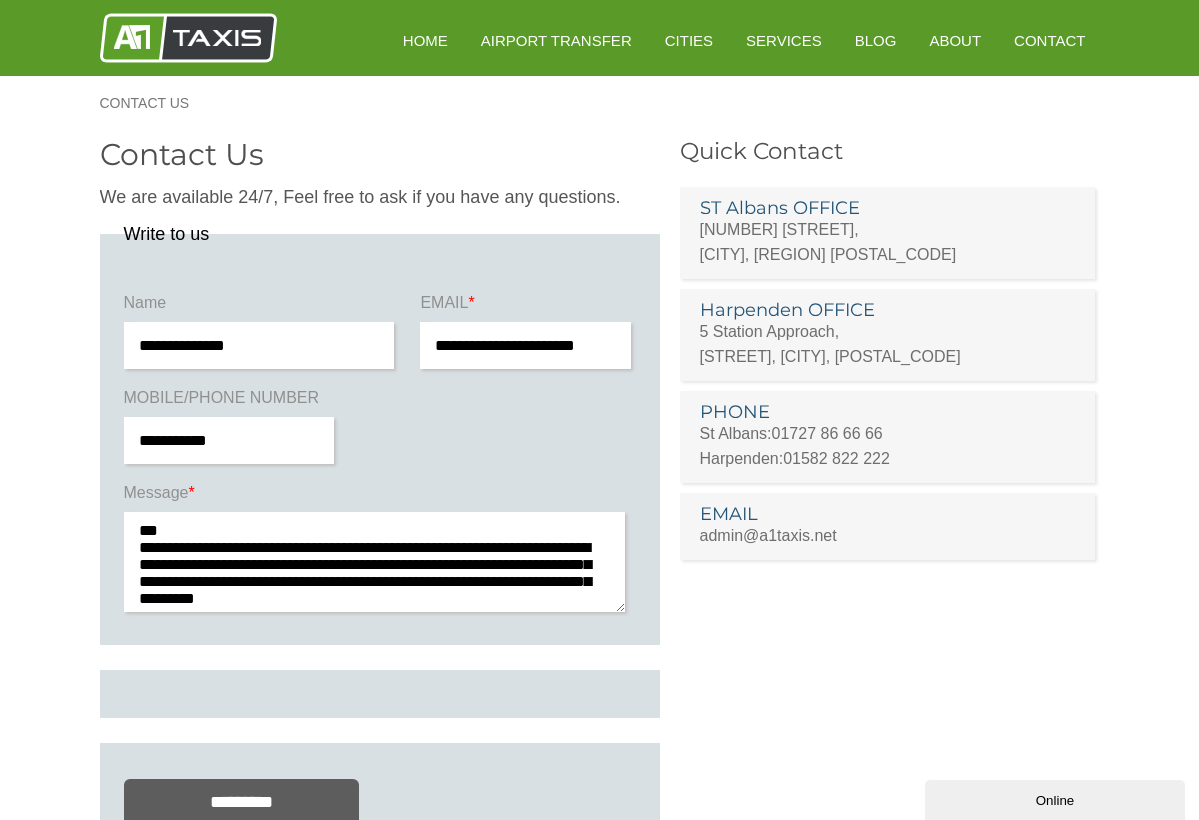 click on "**********" at bounding box center (375, 562) 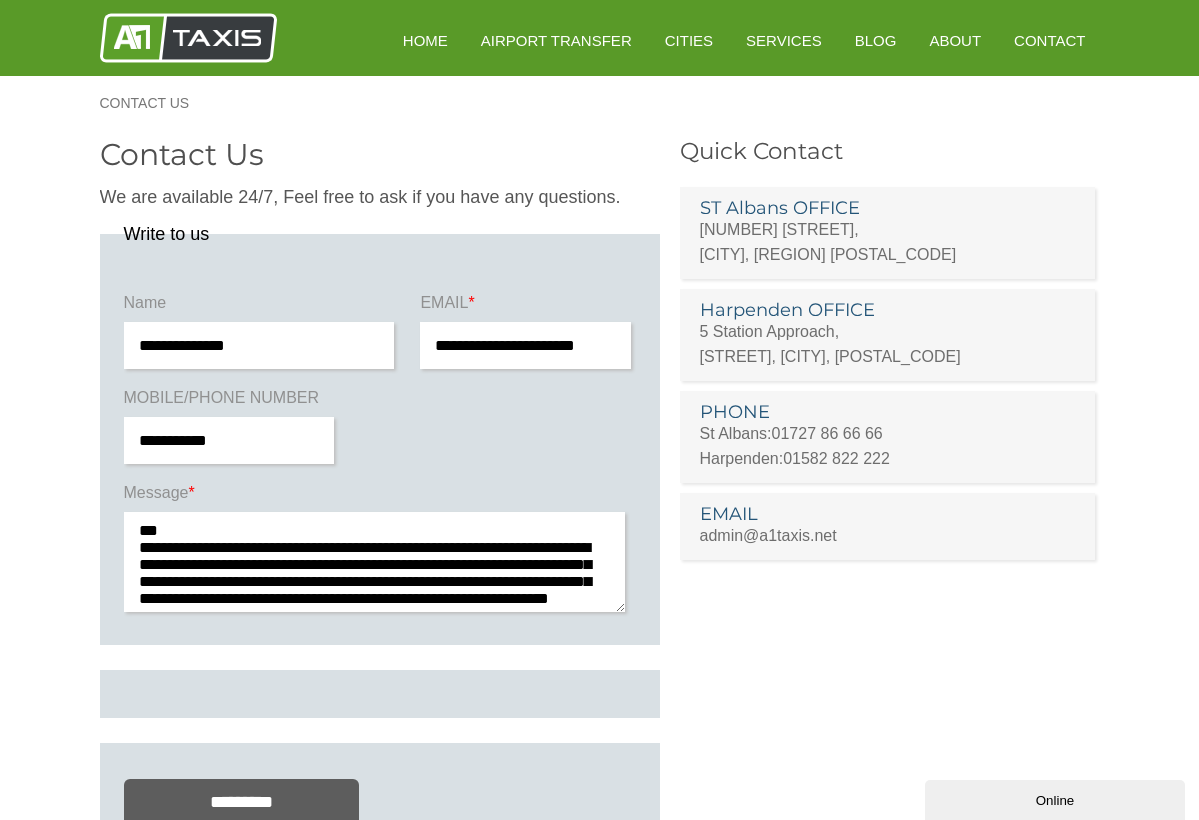 click on "**********" at bounding box center (375, 562) 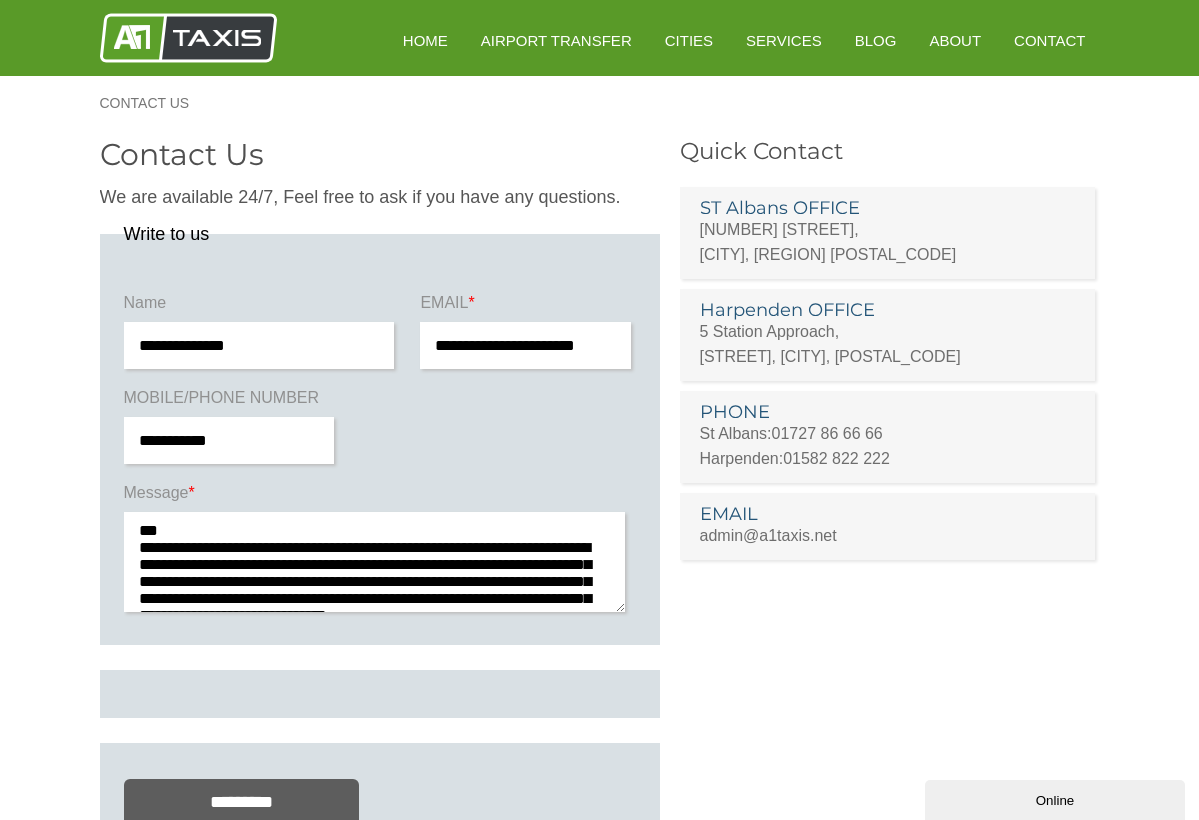 click on "**********" at bounding box center (375, 562) 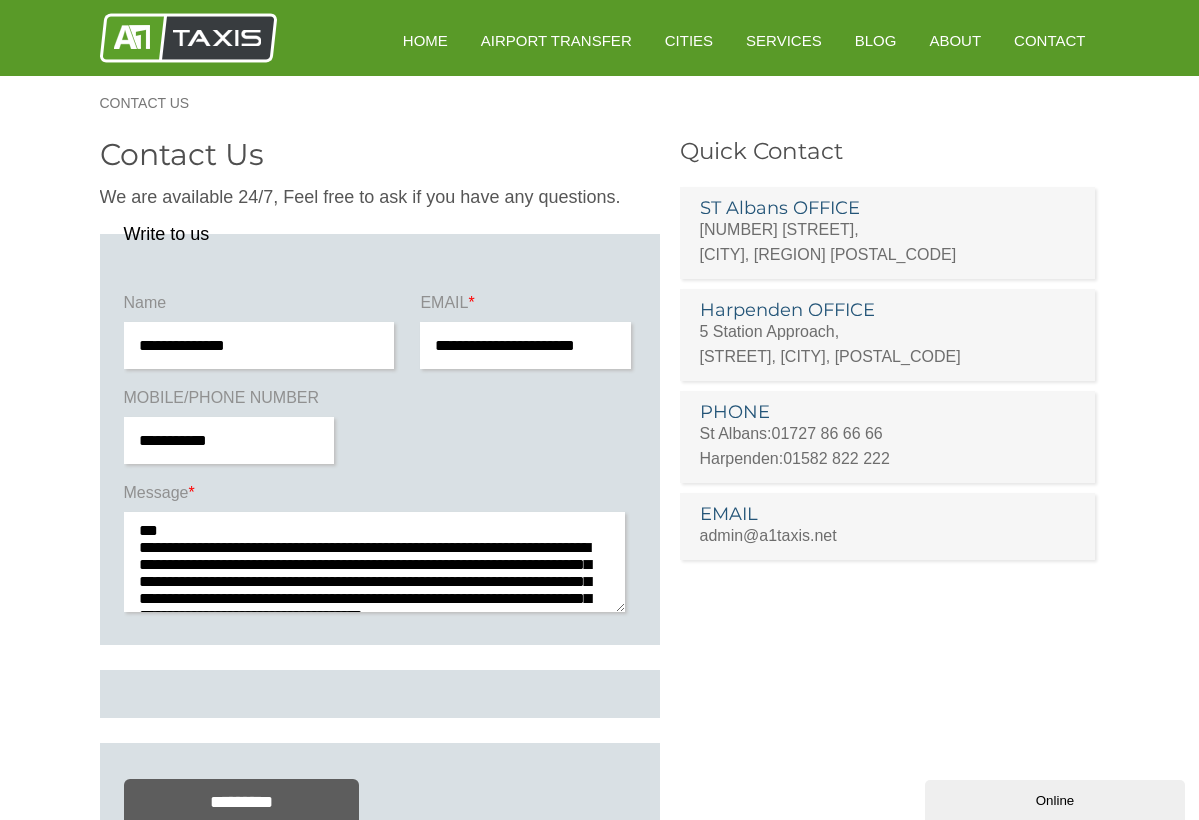 scroll, scrollTop: 56, scrollLeft: 0, axis: vertical 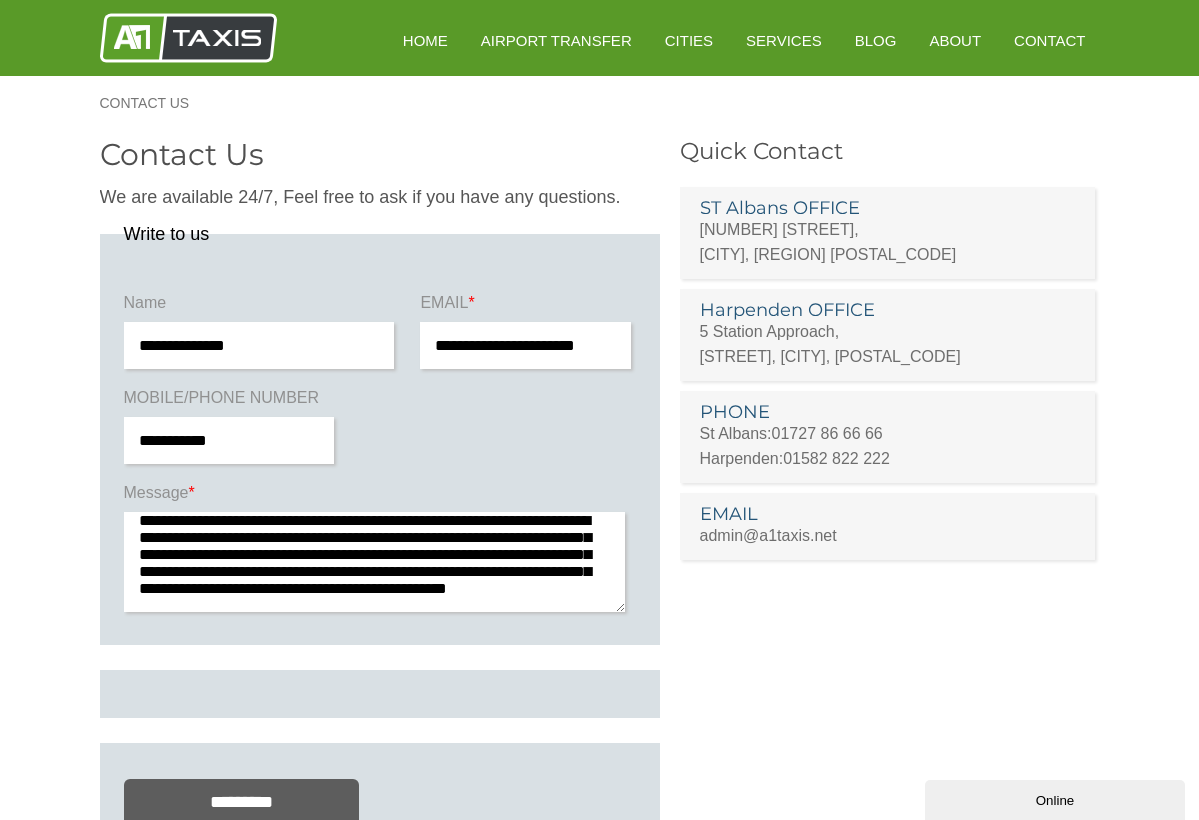 drag, startPoint x: 422, startPoint y: 596, endPoint x: 182, endPoint y: 596, distance: 240 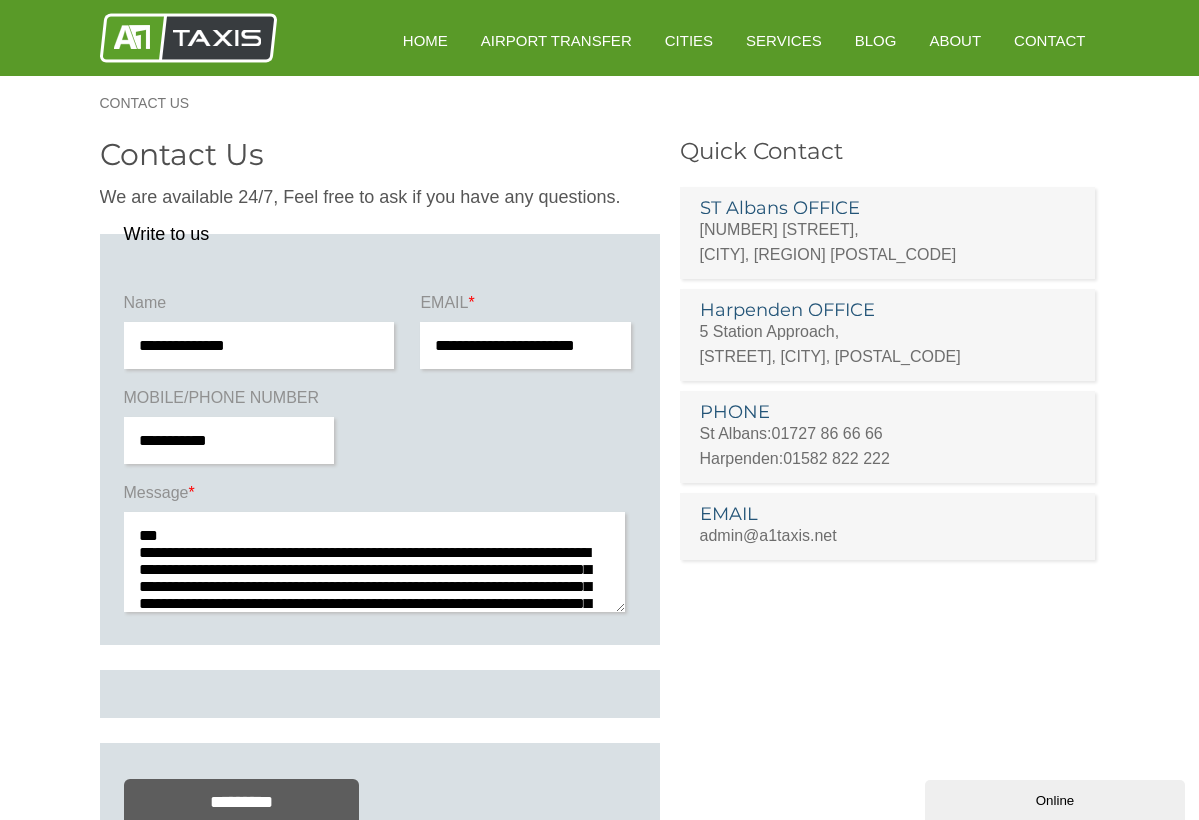 scroll, scrollTop: 0, scrollLeft: 0, axis: both 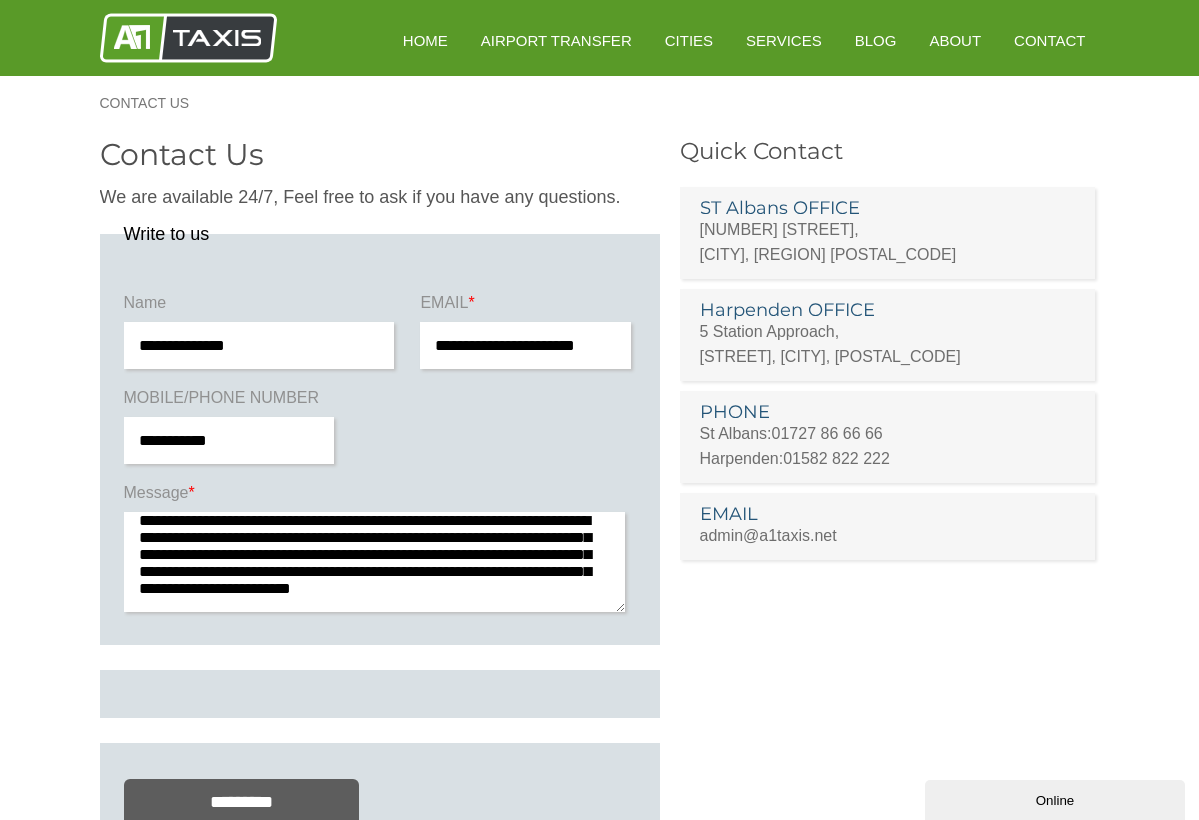 click on "**********" at bounding box center (375, 562) 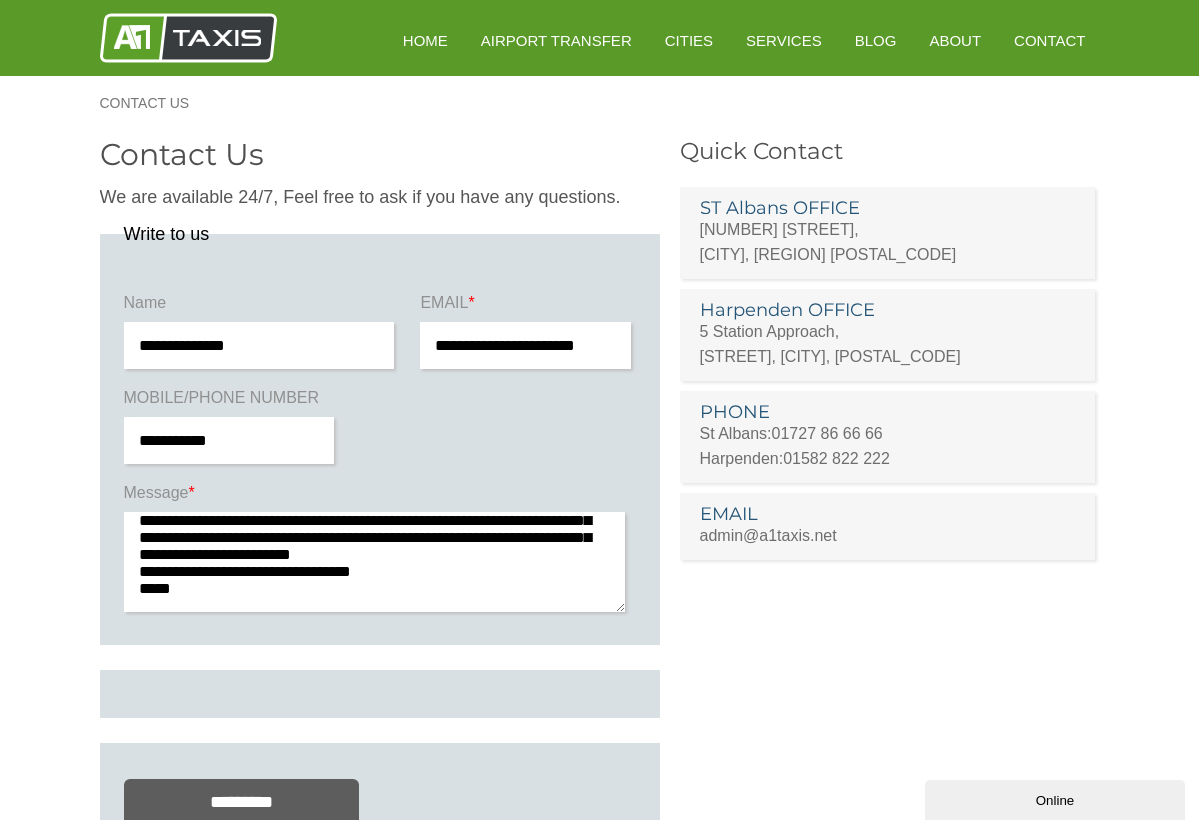 scroll, scrollTop: 92, scrollLeft: 0, axis: vertical 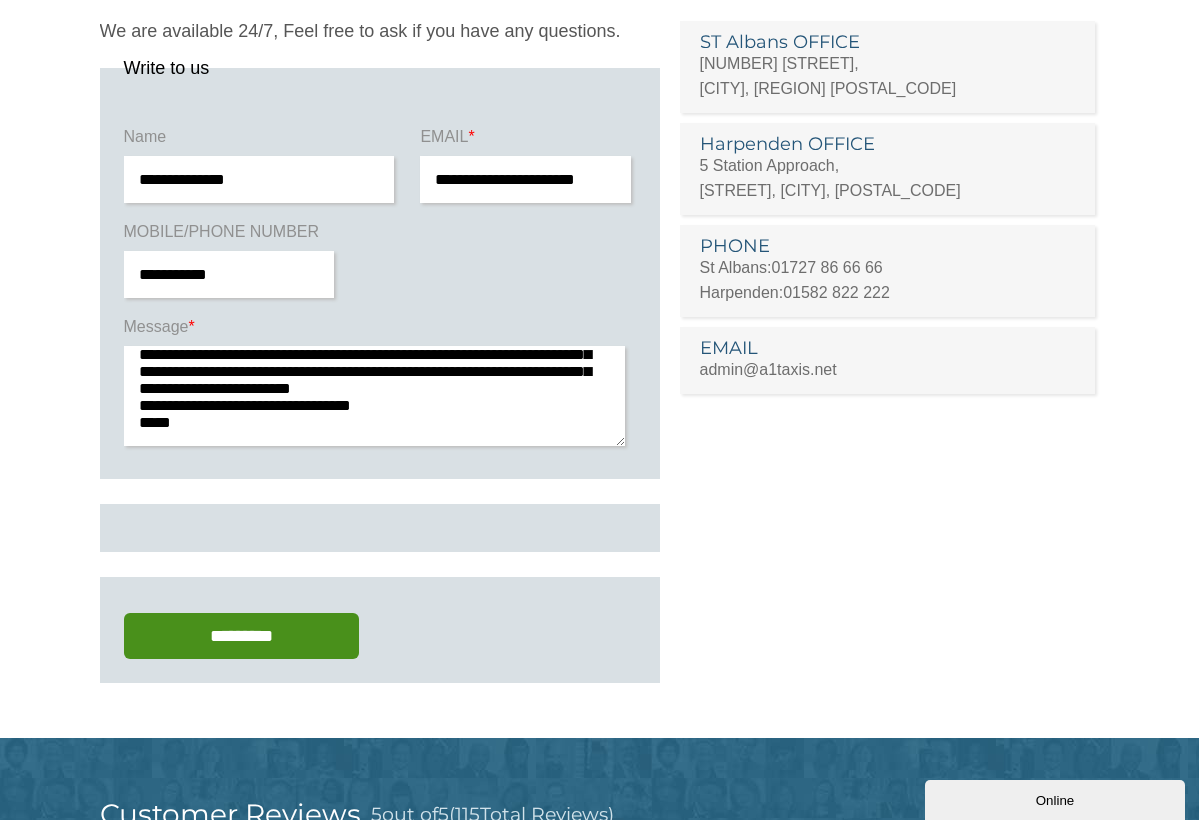 type on "**********" 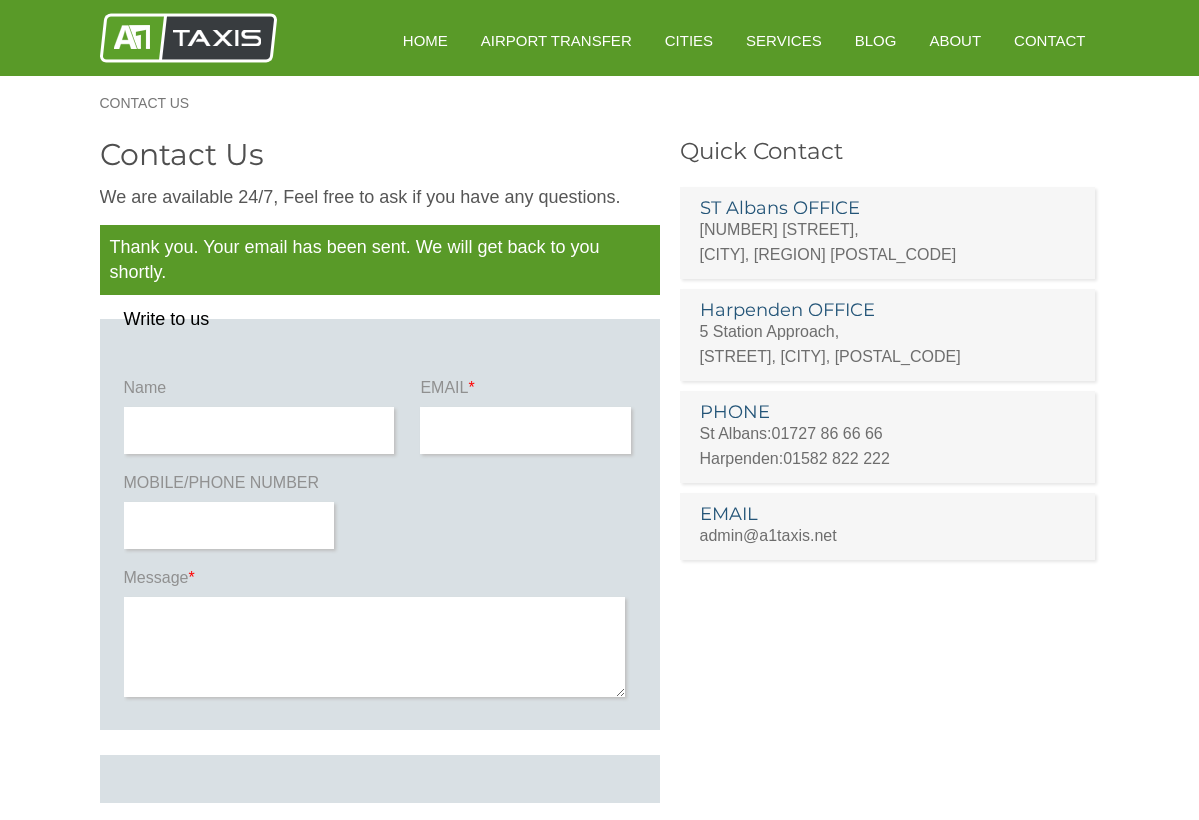 scroll, scrollTop: 0, scrollLeft: 0, axis: both 